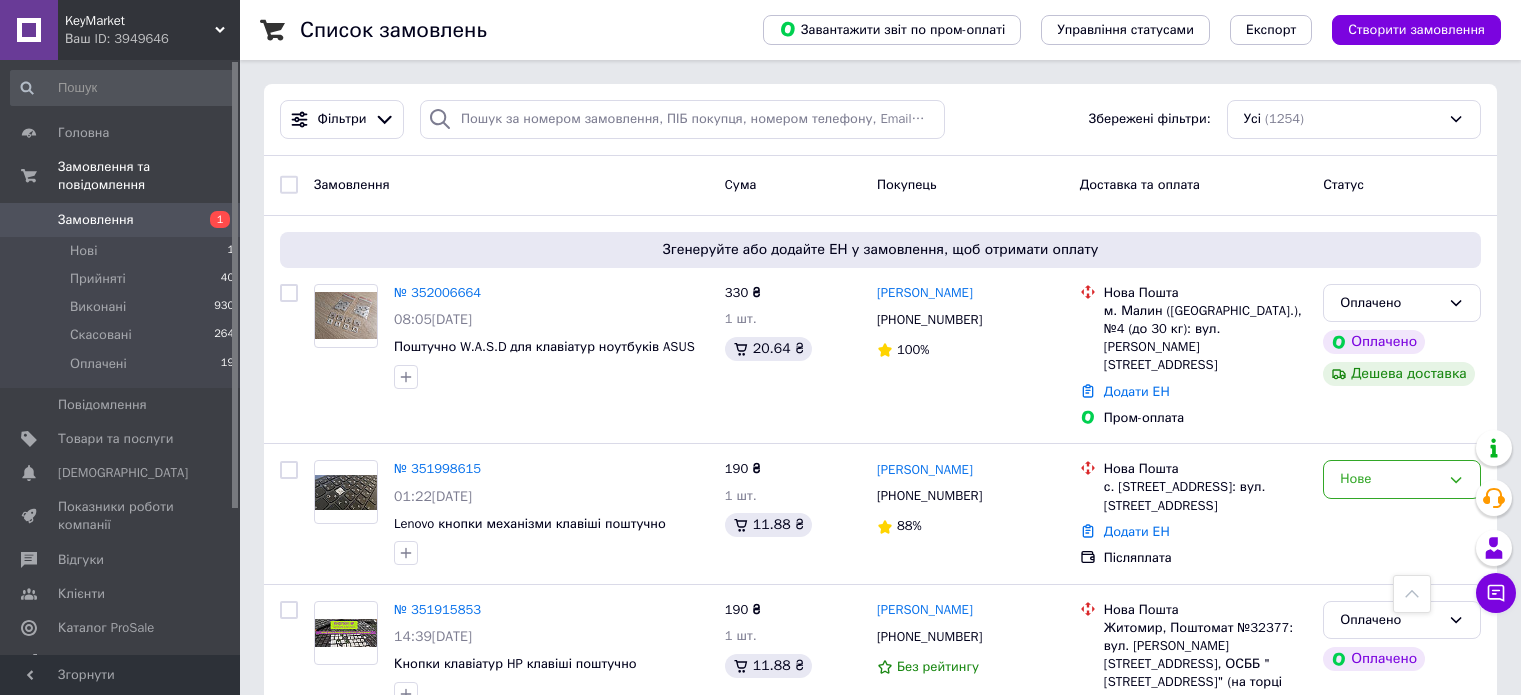 scroll, scrollTop: 608, scrollLeft: 0, axis: vertical 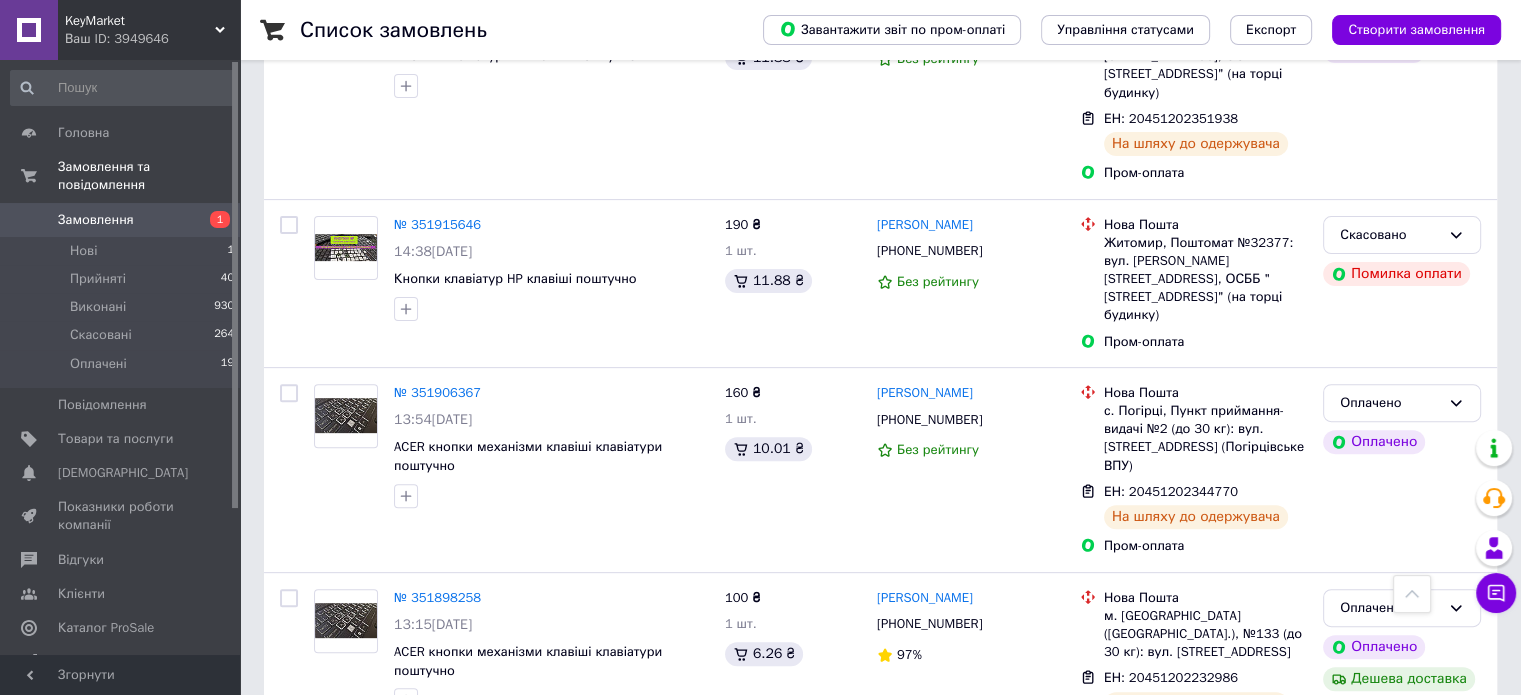 click on "Чат з покупцем" at bounding box center [1496, 593] 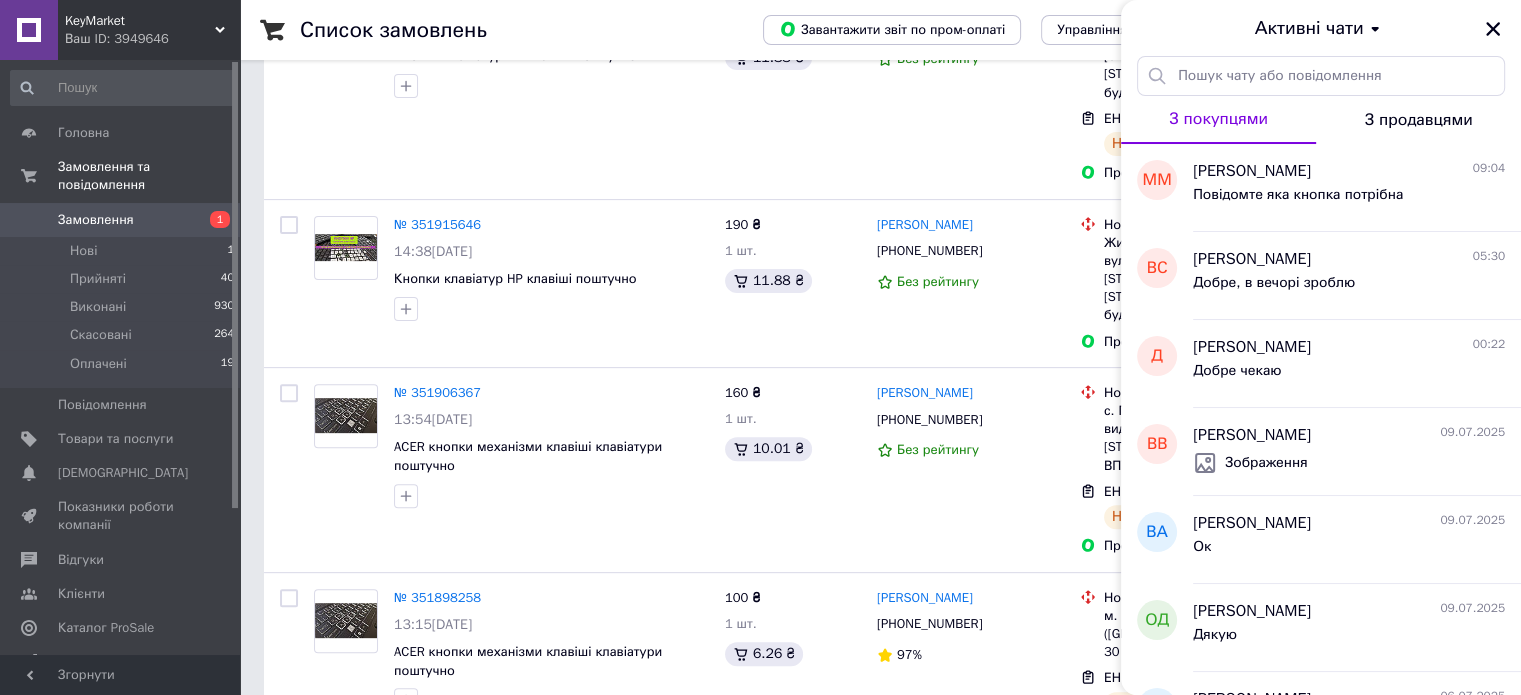 drag, startPoint x: 1491, startPoint y: 29, endPoint x: 1460, endPoint y: 58, distance: 42.44997 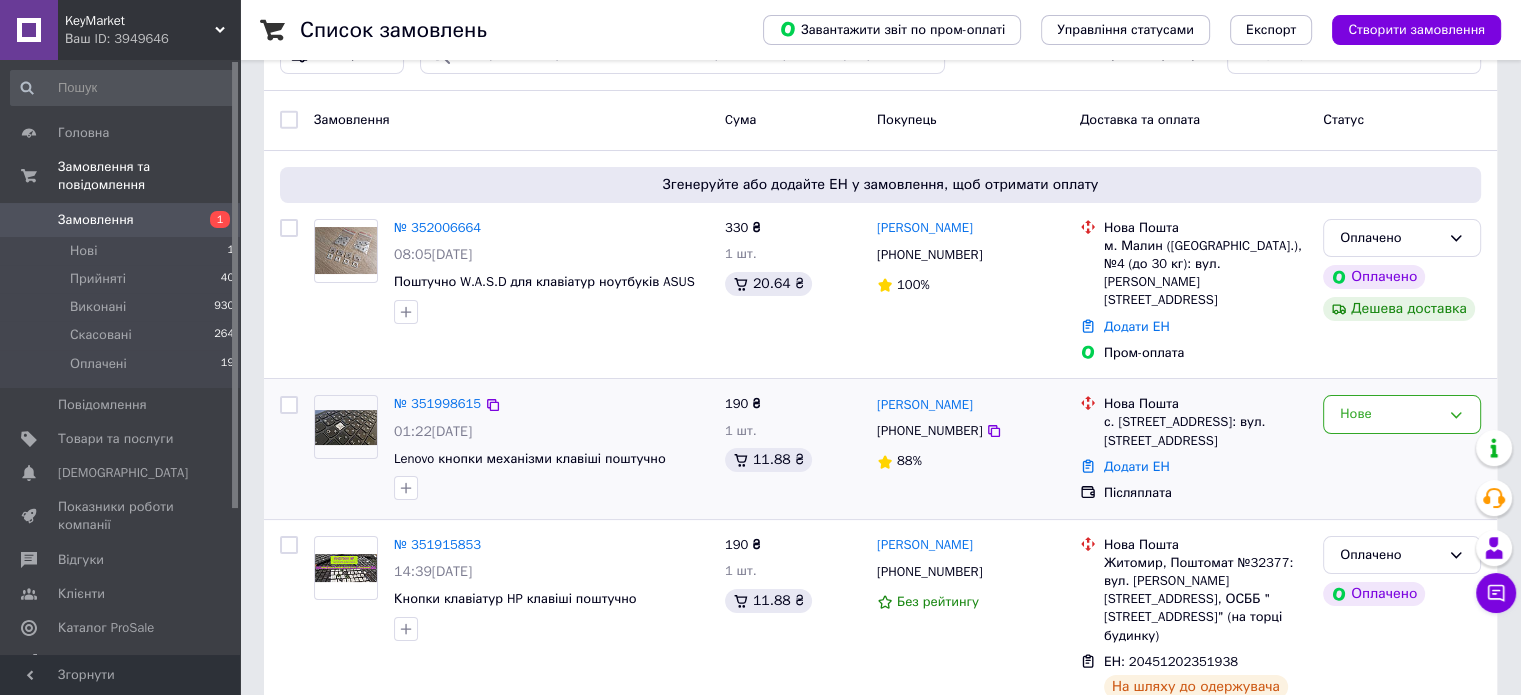 scroll, scrollTop: 100, scrollLeft: 0, axis: vertical 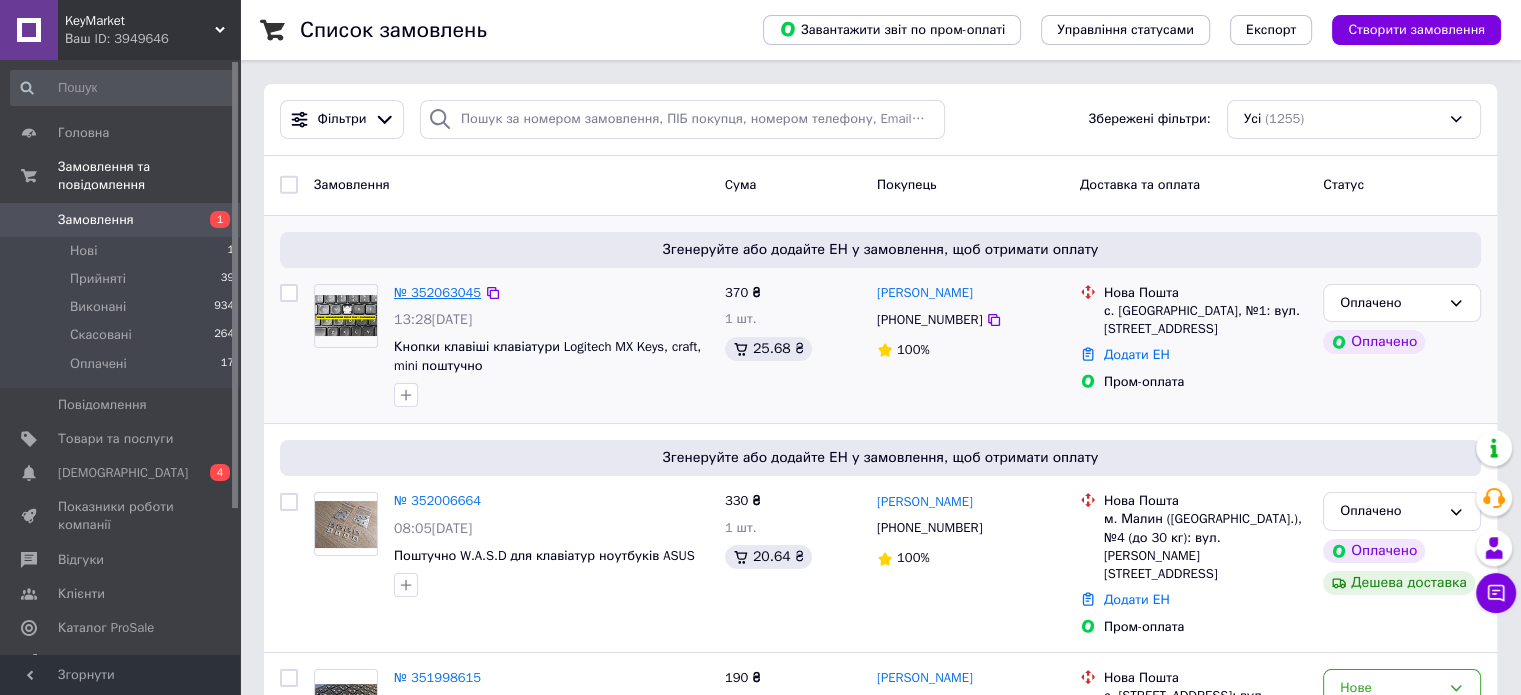 click on "№ 352063045" at bounding box center (437, 292) 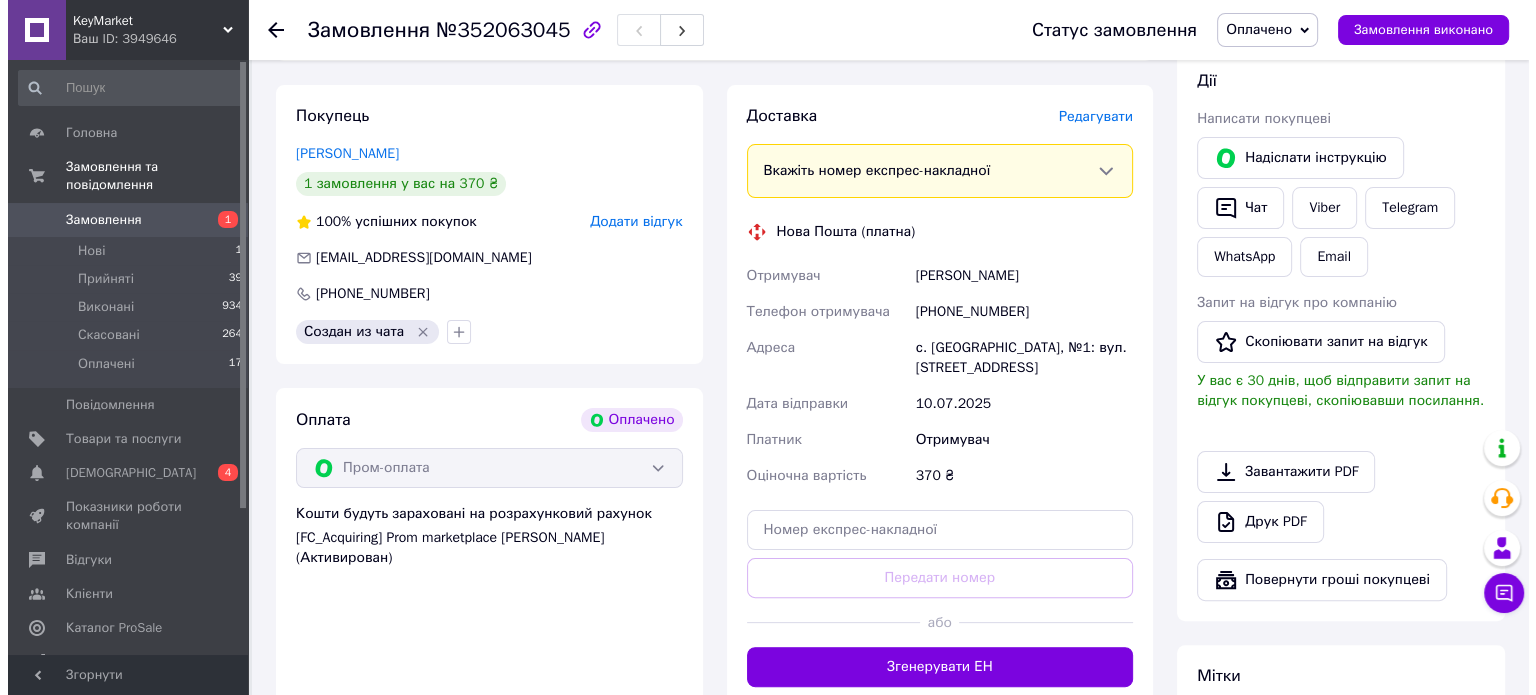 scroll, scrollTop: 388, scrollLeft: 0, axis: vertical 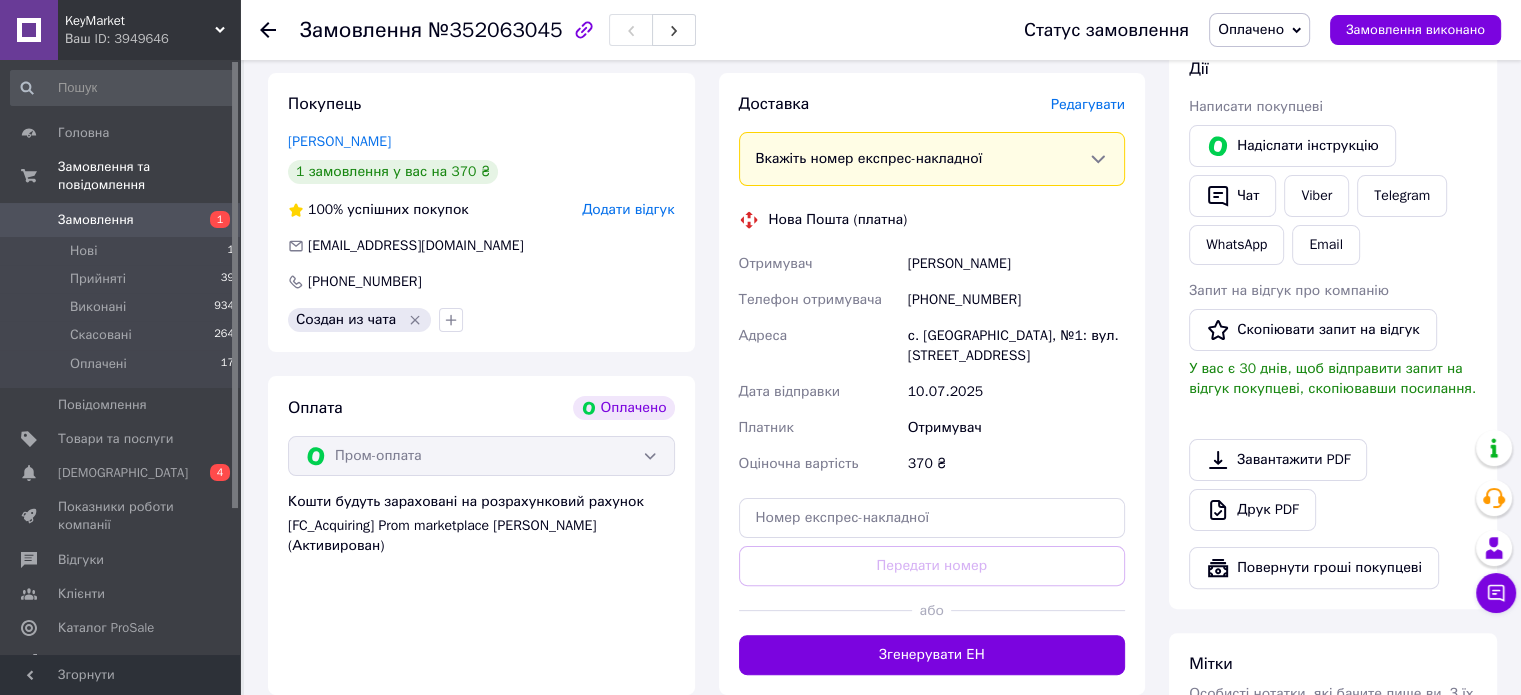click on "Редагувати" at bounding box center [1088, 104] 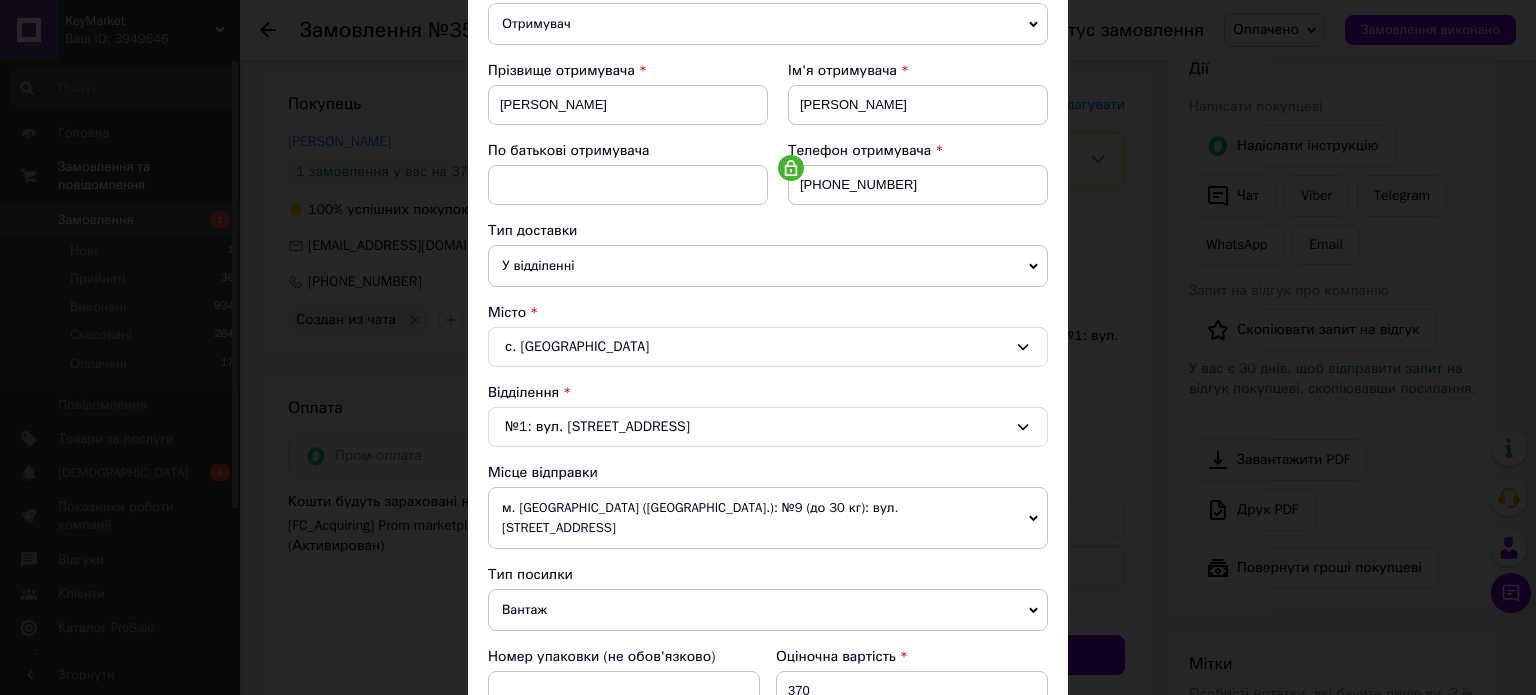 scroll, scrollTop: 300, scrollLeft: 0, axis: vertical 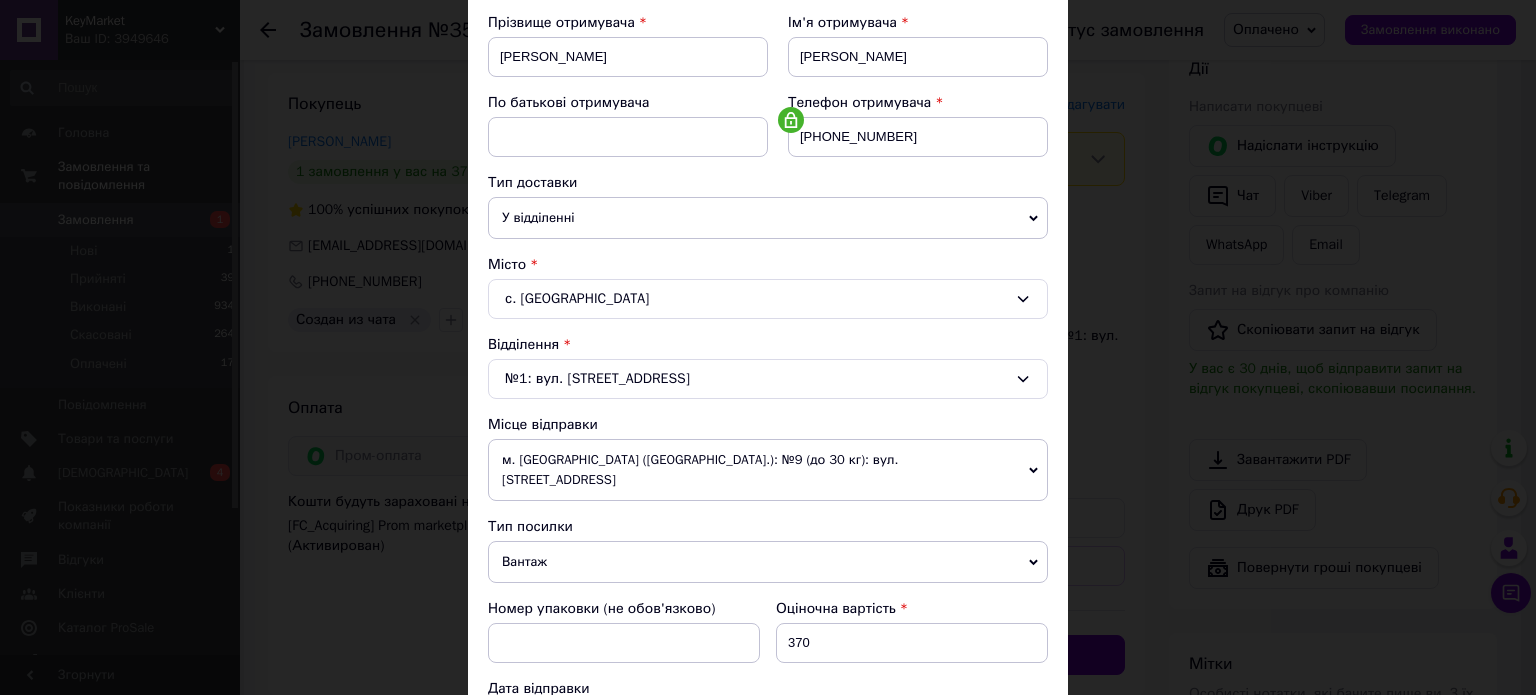 click on "Вантаж" at bounding box center [768, 562] 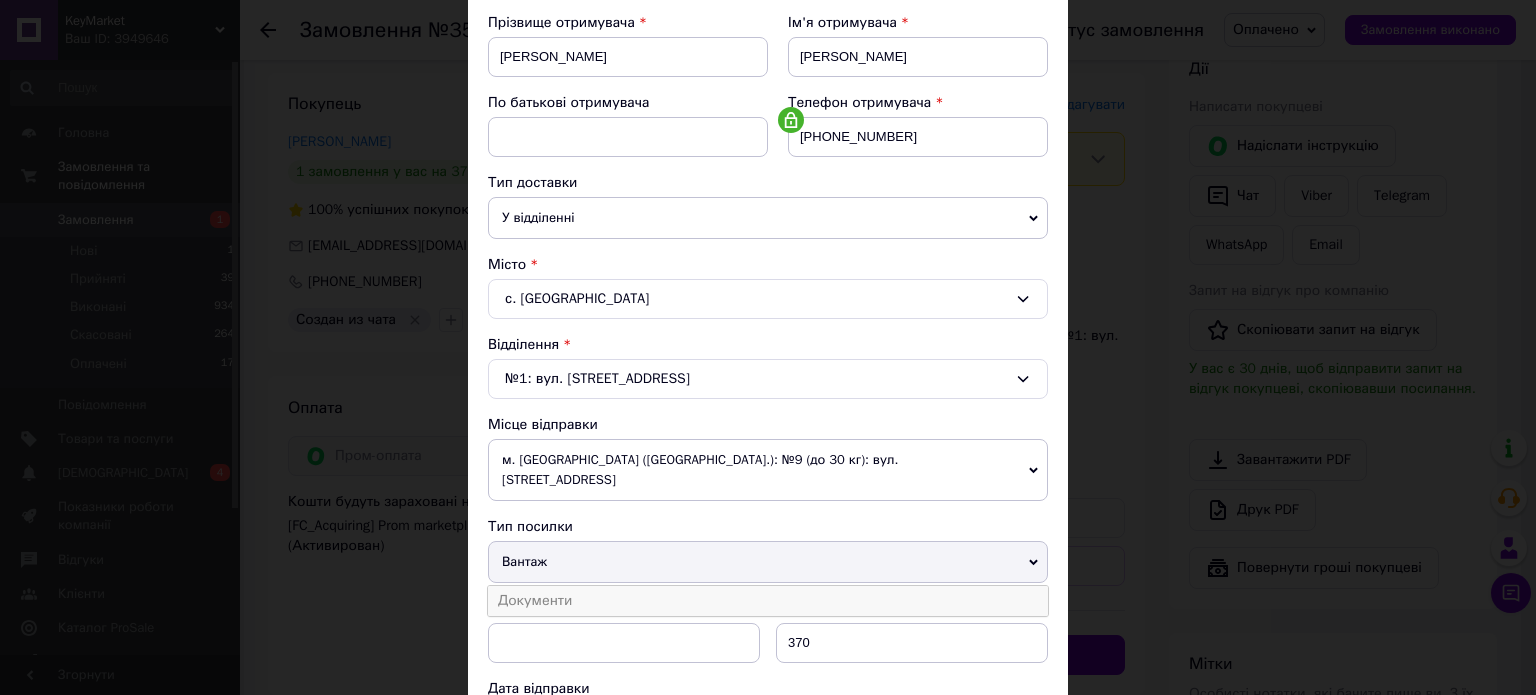 click on "Документи" at bounding box center (768, 601) 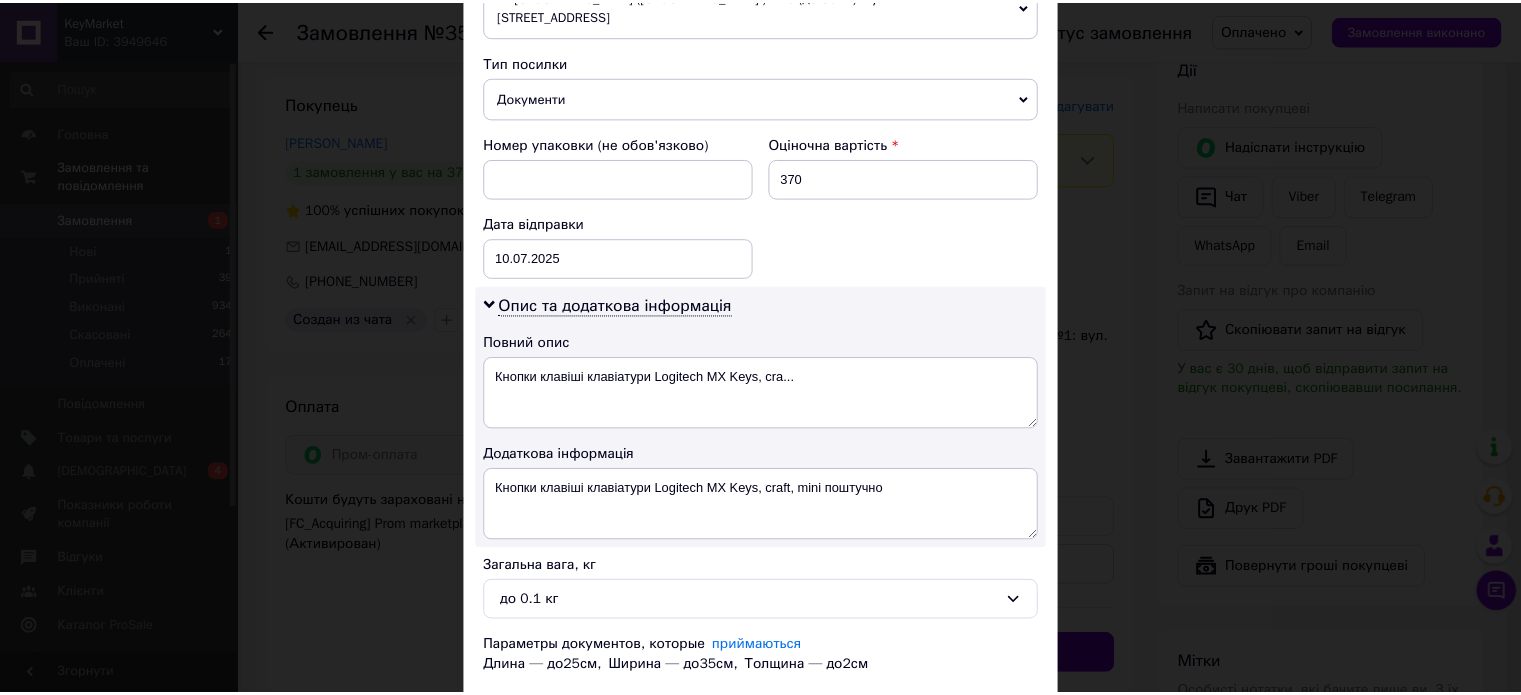 scroll, scrollTop: 800, scrollLeft: 0, axis: vertical 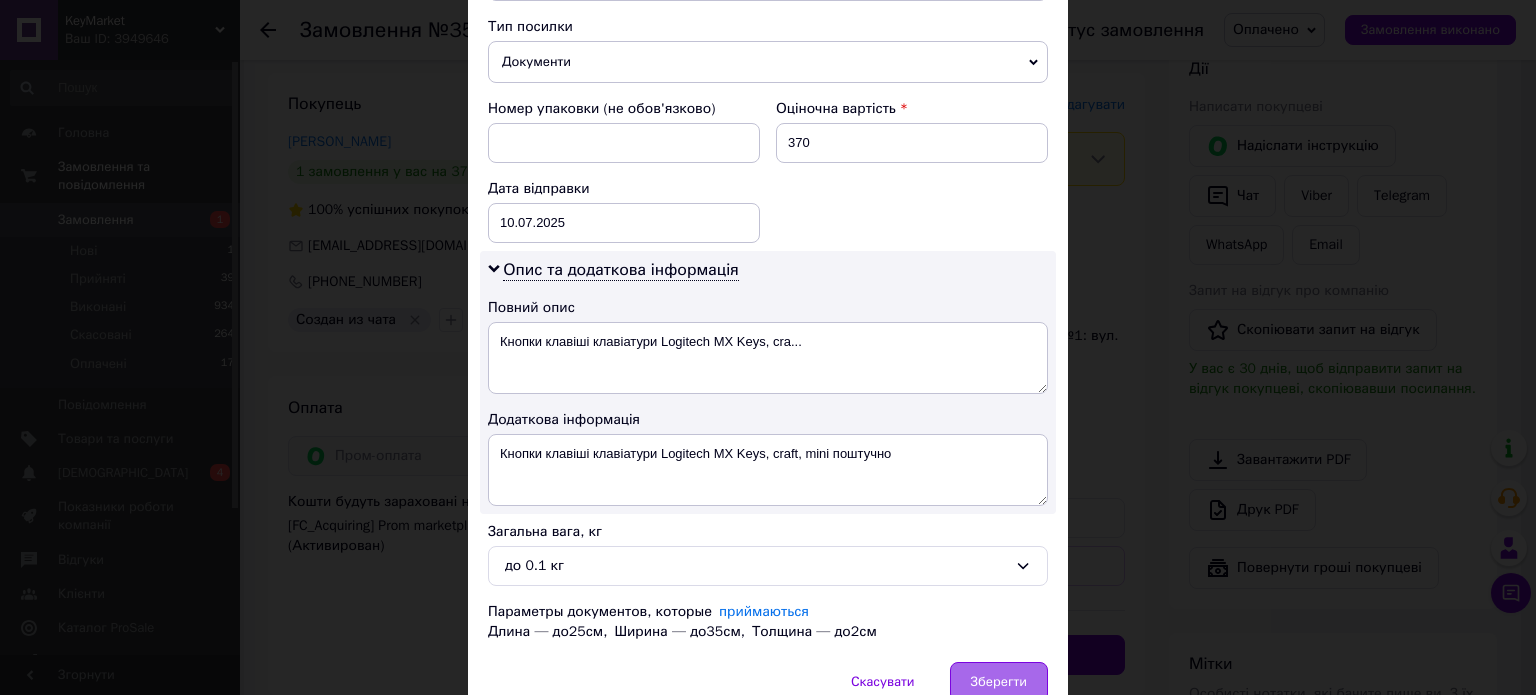 click on "Зберегти" at bounding box center (999, 682) 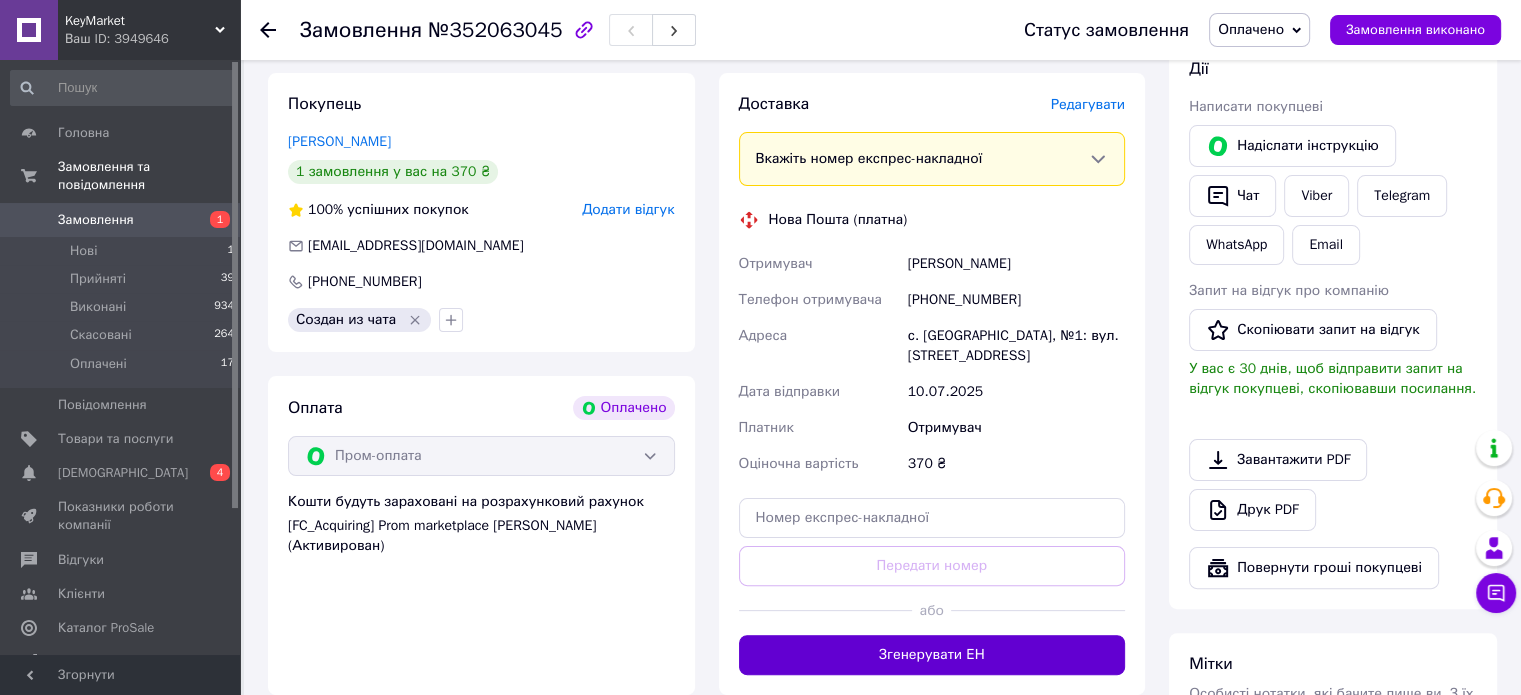 click on "Згенерувати ЕН" at bounding box center (932, 655) 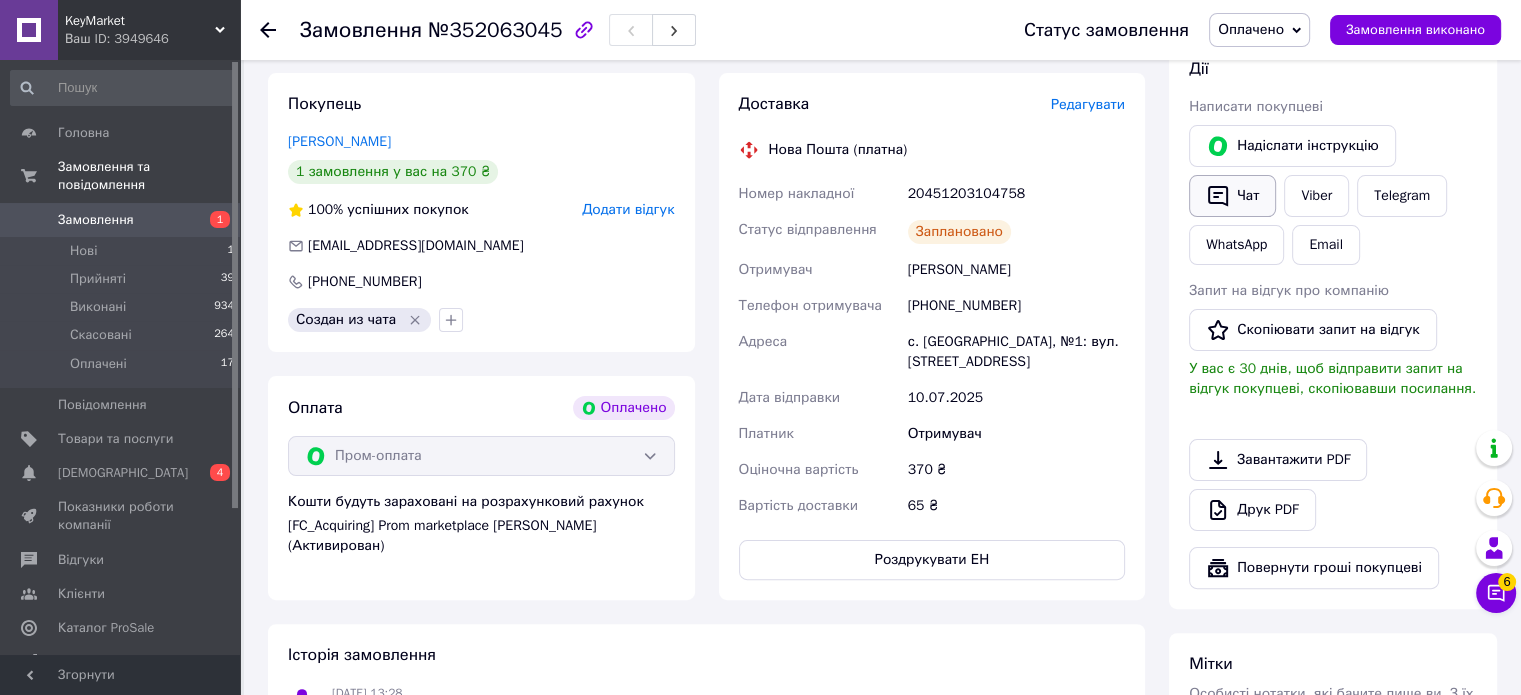 click on "Чат" at bounding box center (1232, 196) 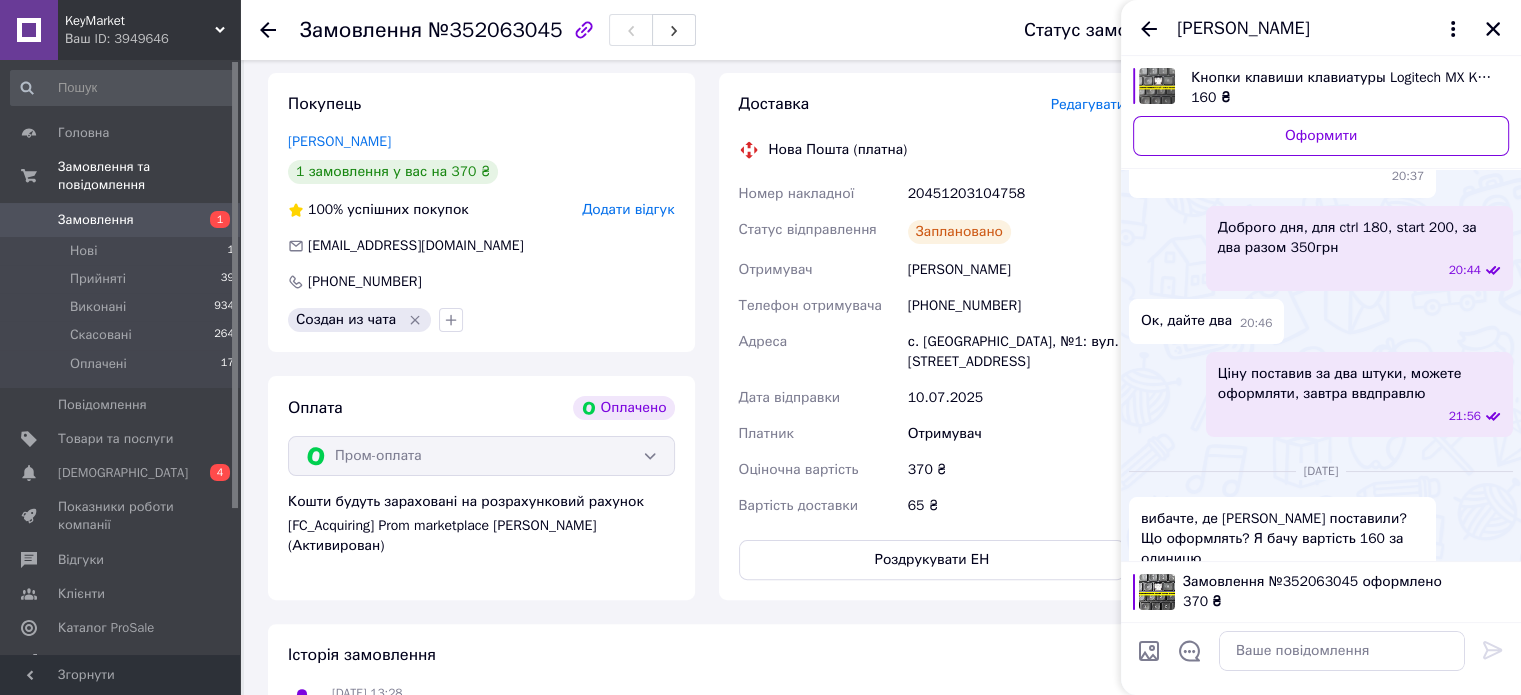 scroll, scrollTop: 0, scrollLeft: 0, axis: both 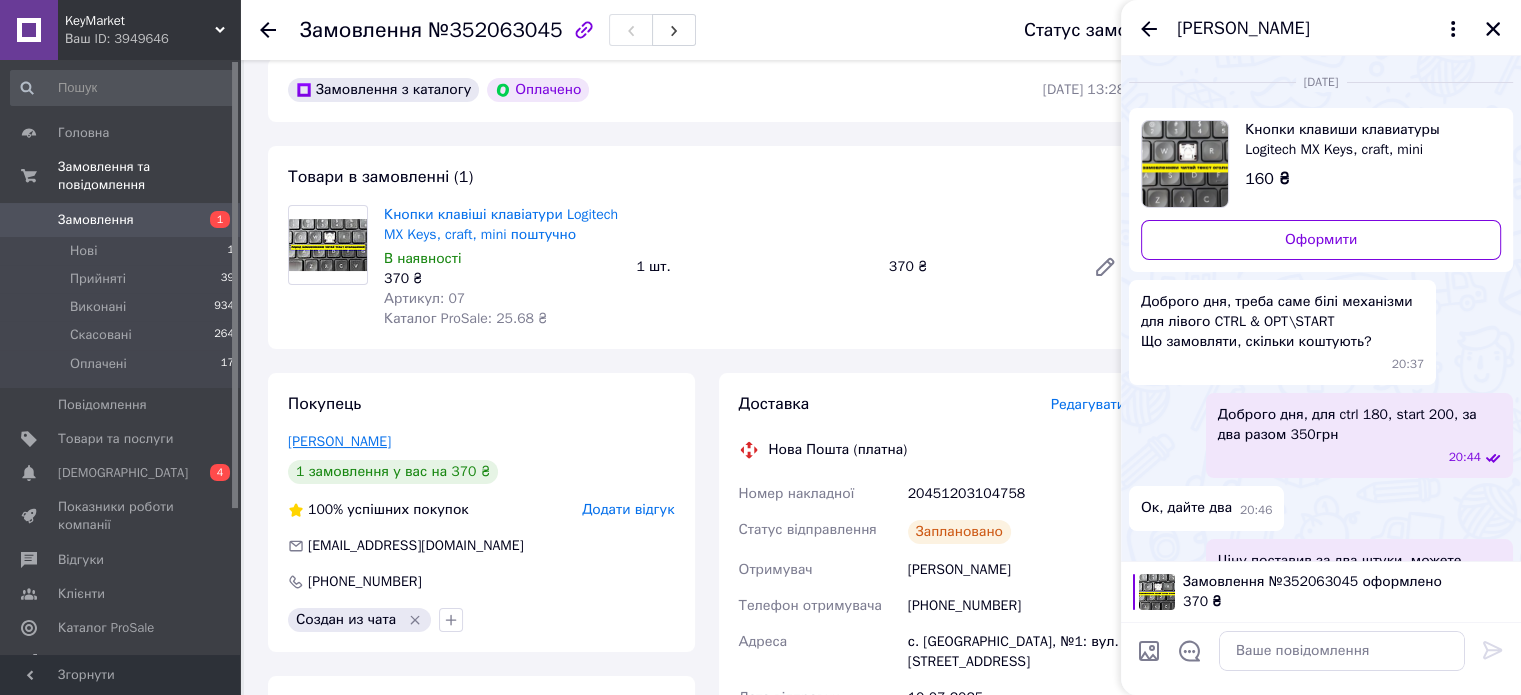 click on "Дойченко Олександр" at bounding box center [339, 441] 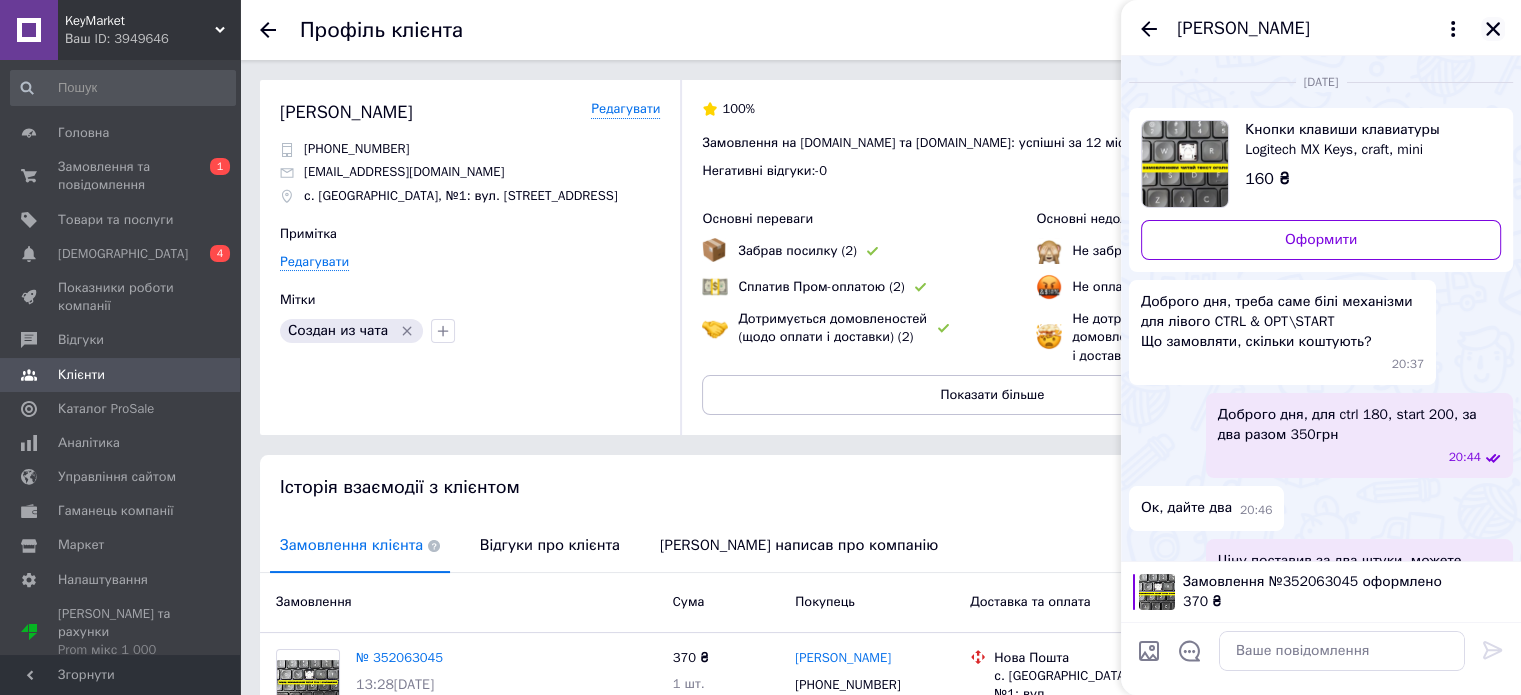 click on "[PERSON_NAME]" at bounding box center (1321, 28) 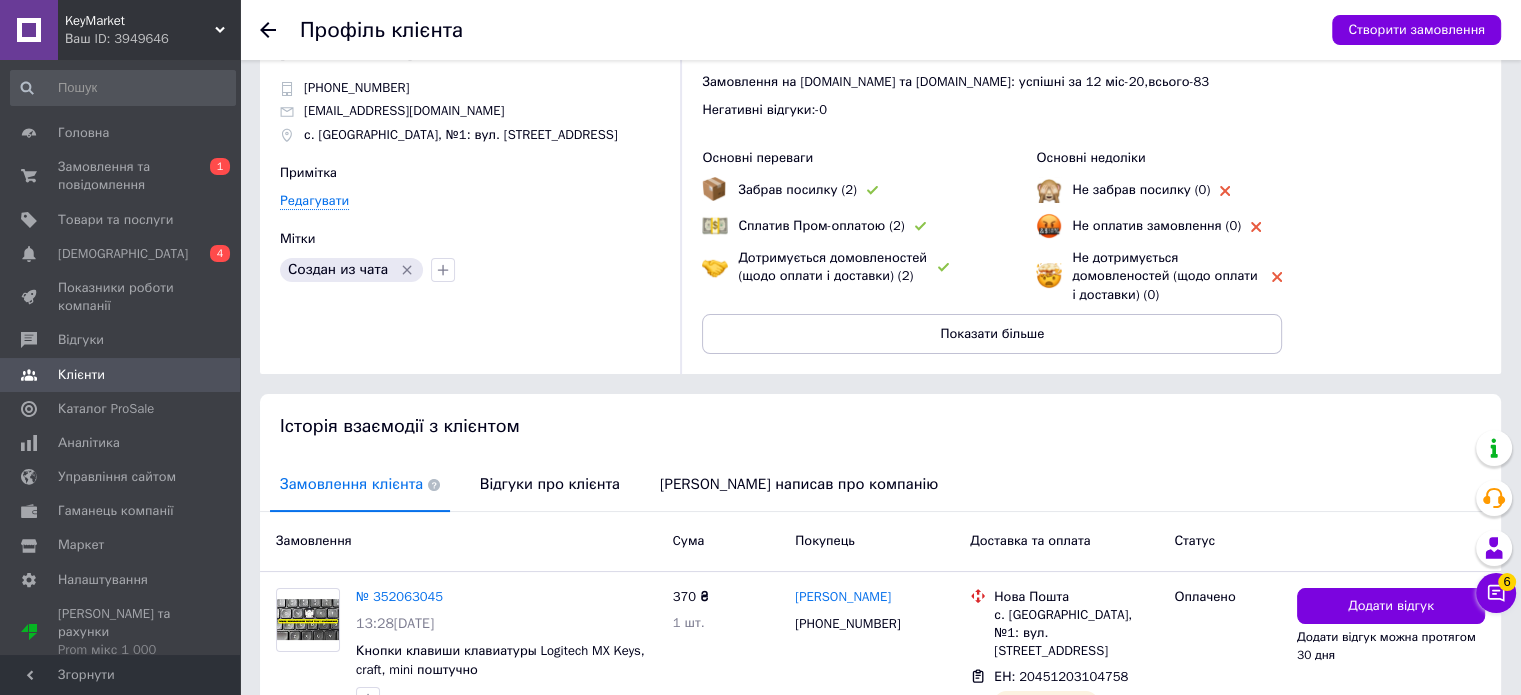 scroll, scrollTop: 0, scrollLeft: 0, axis: both 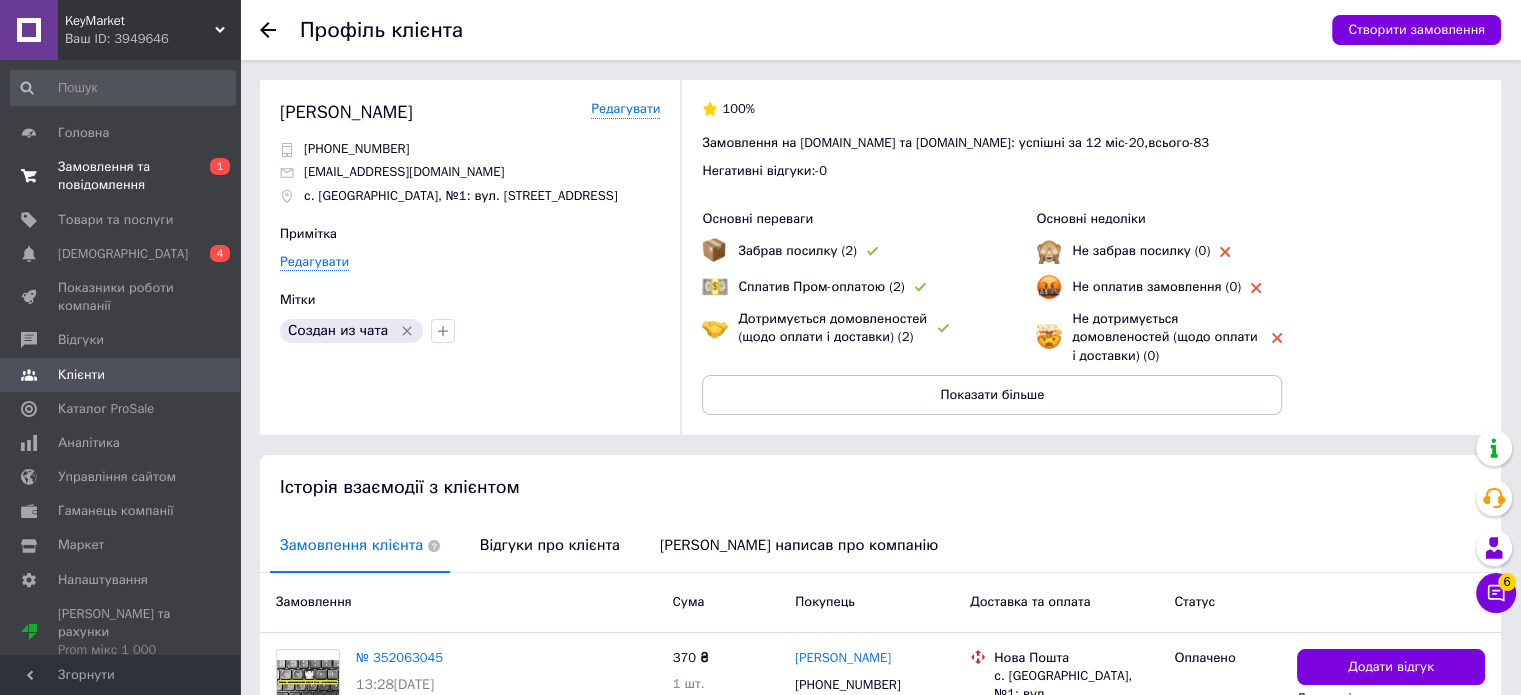 click on "Замовлення та повідомлення" at bounding box center [121, 176] 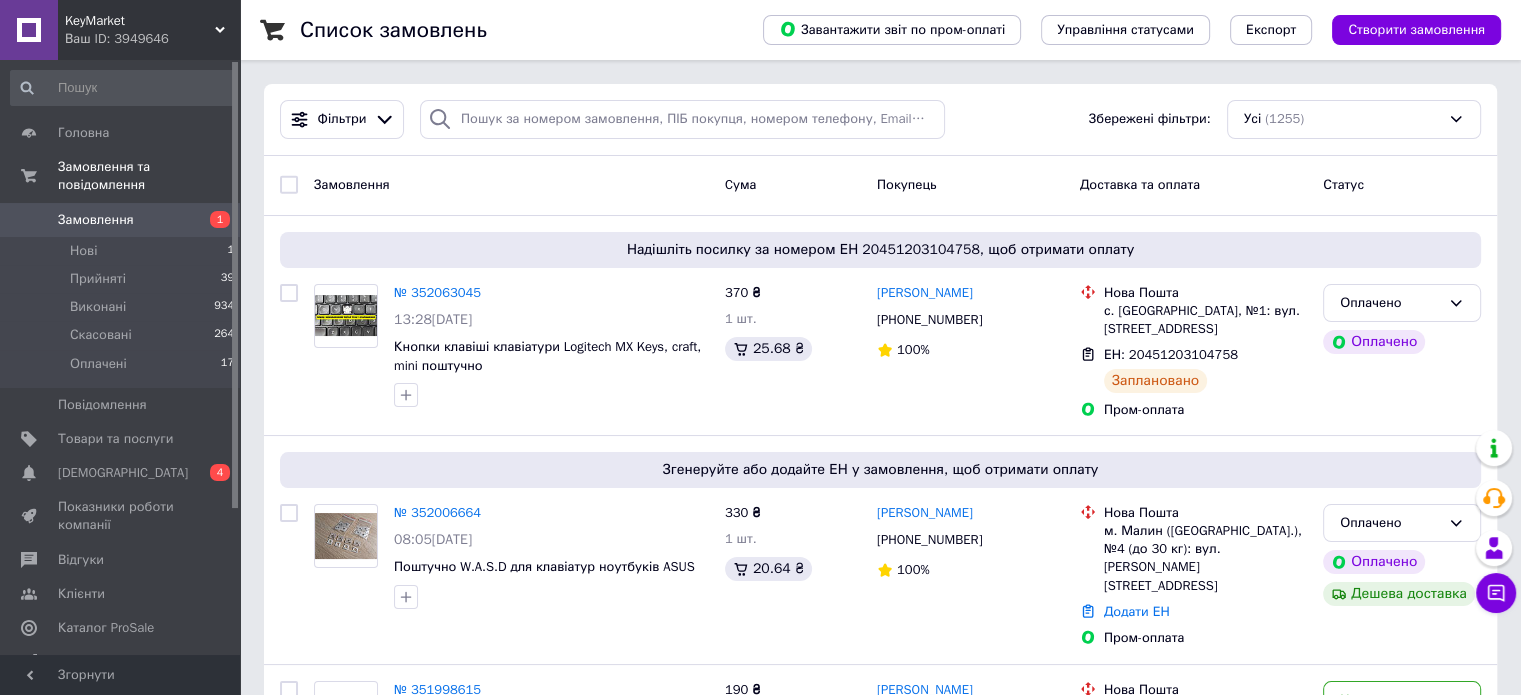 click on "Чат з покупцем" at bounding box center [1496, 593] 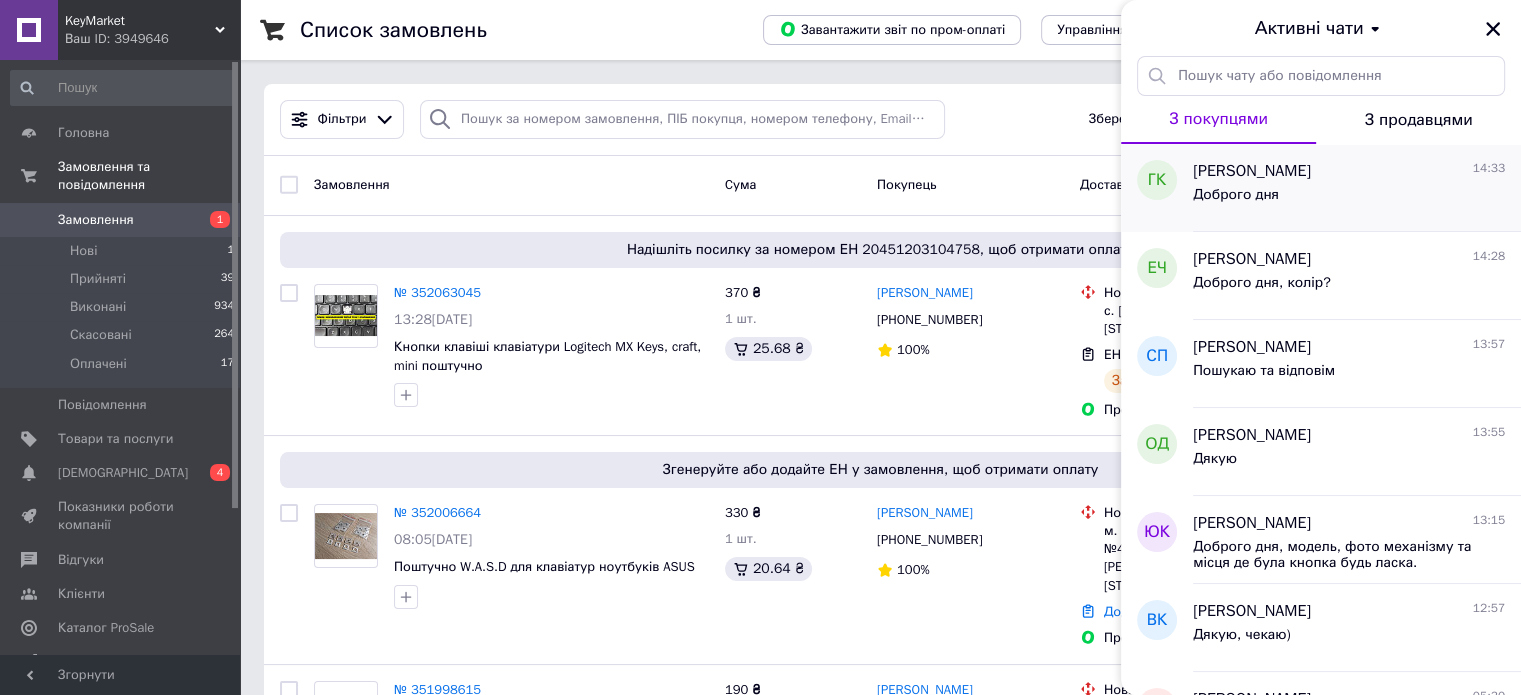 click on "Доброго дня" at bounding box center [1349, 199] 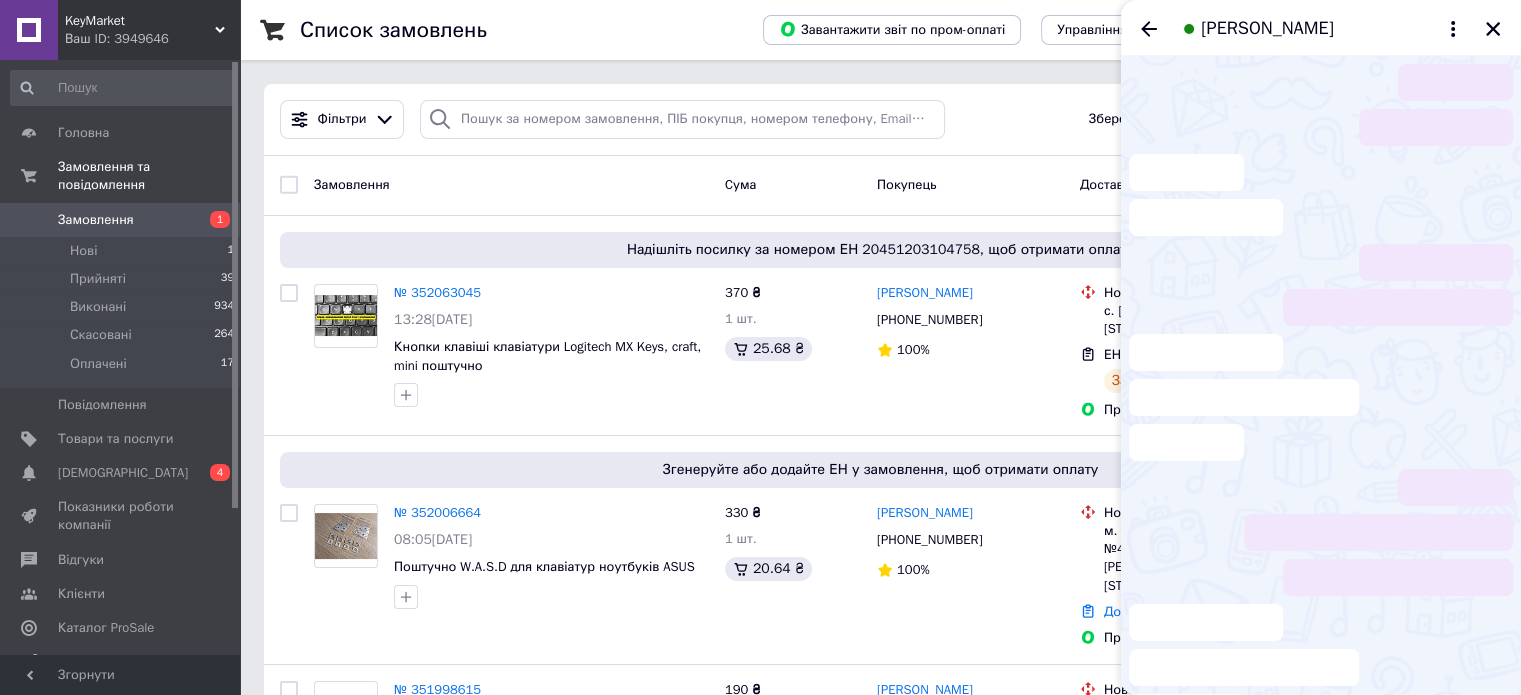 scroll, scrollTop: 107, scrollLeft: 0, axis: vertical 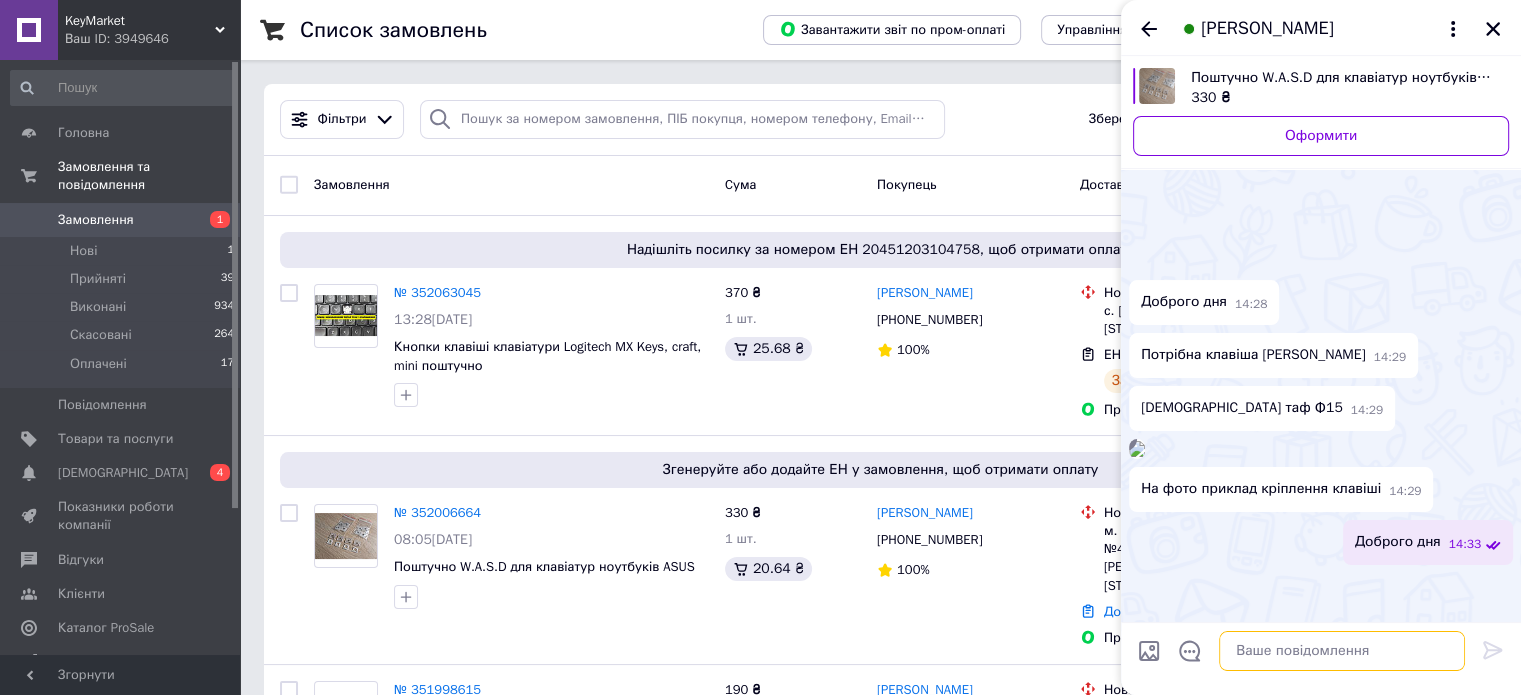 click at bounding box center [1342, 651] 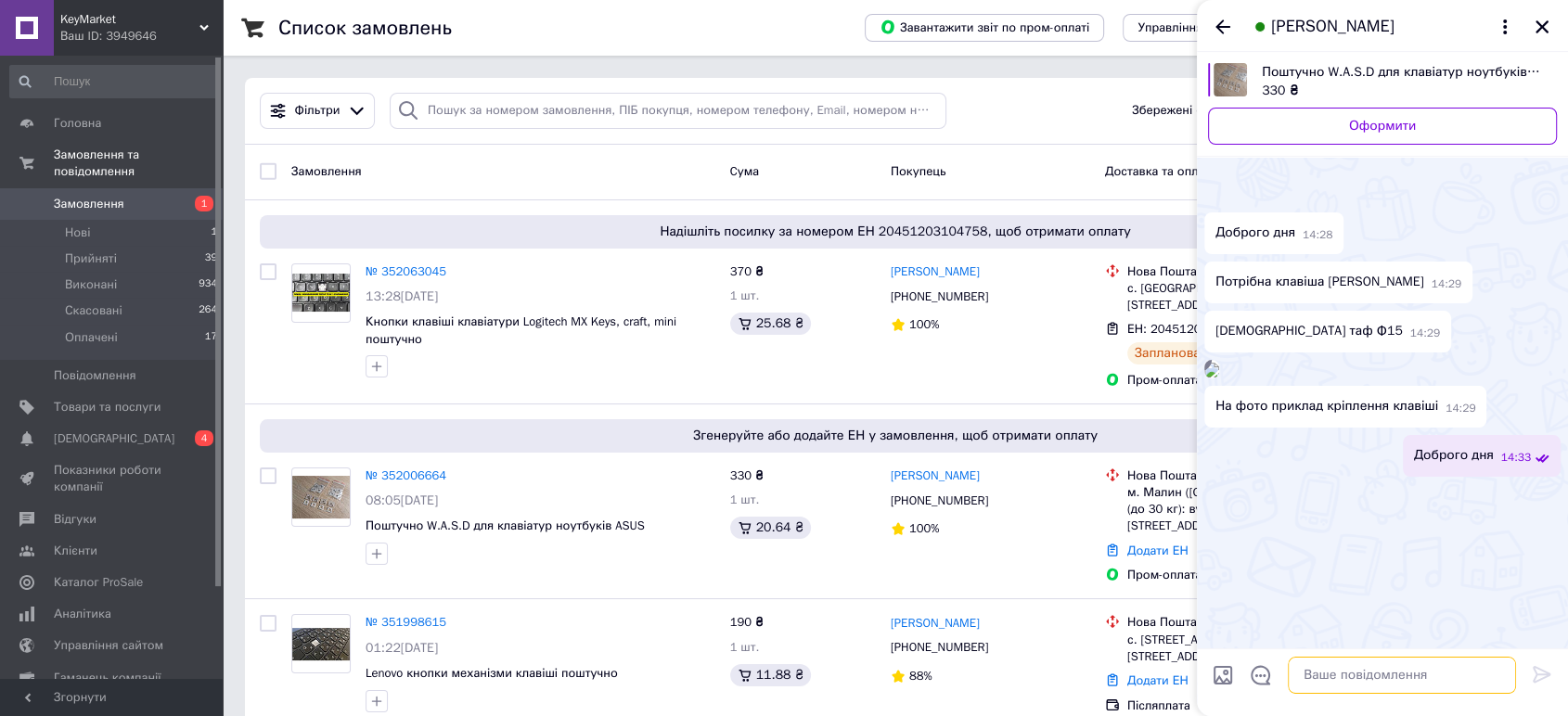 scroll, scrollTop: 34, scrollLeft: 0, axis: vertical 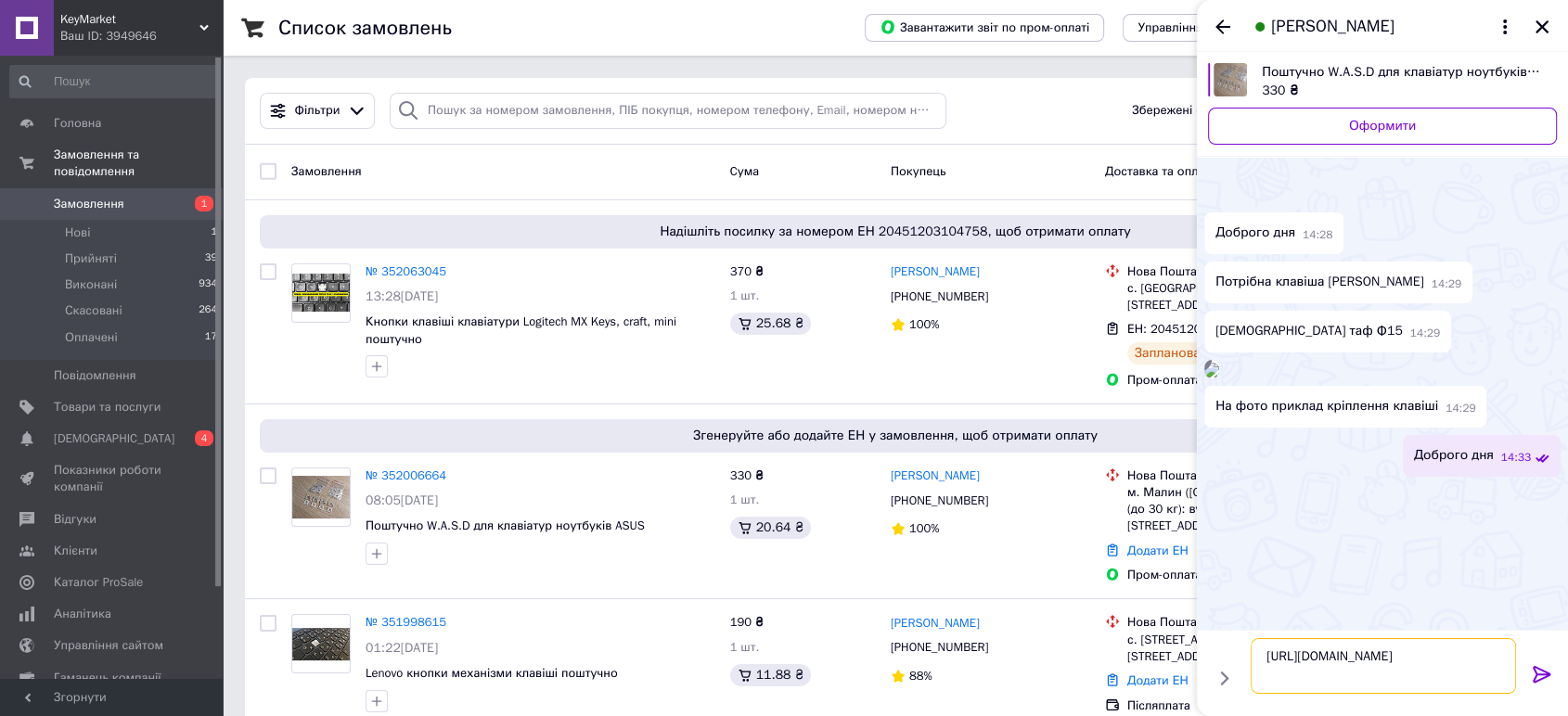 type on "https://prom.ua/ua/p2600793531-wasd-poshtuchno-dlya.html" 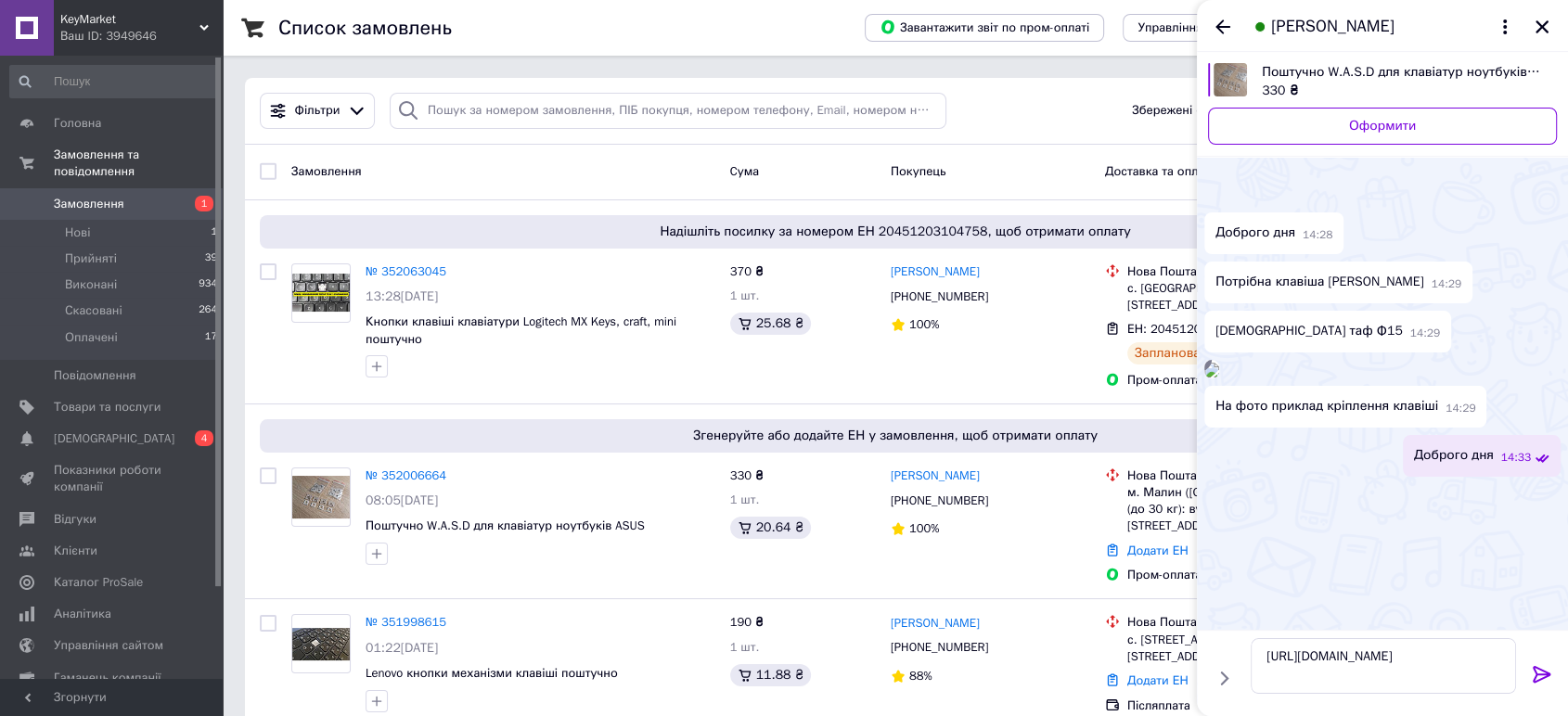 click 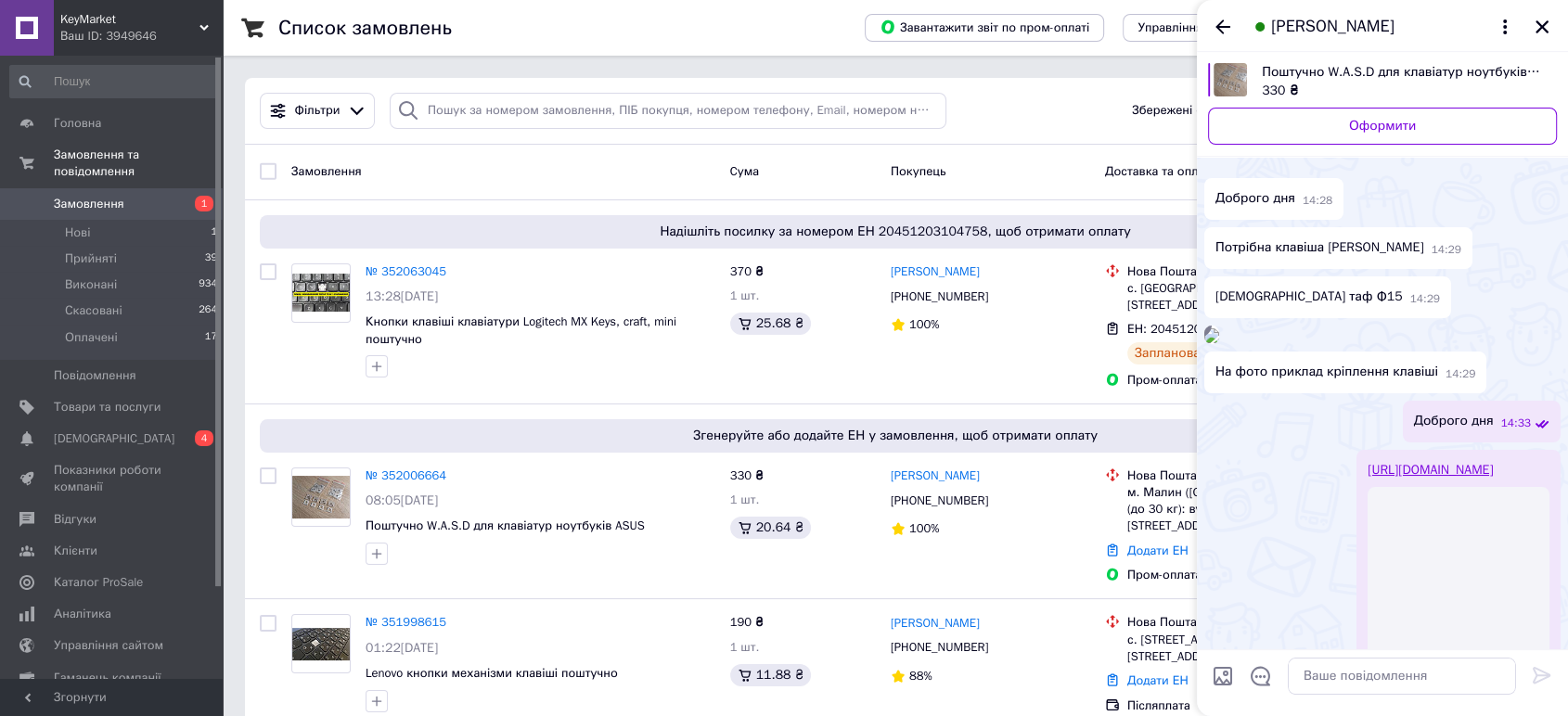 scroll, scrollTop: 351, scrollLeft: 0, axis: vertical 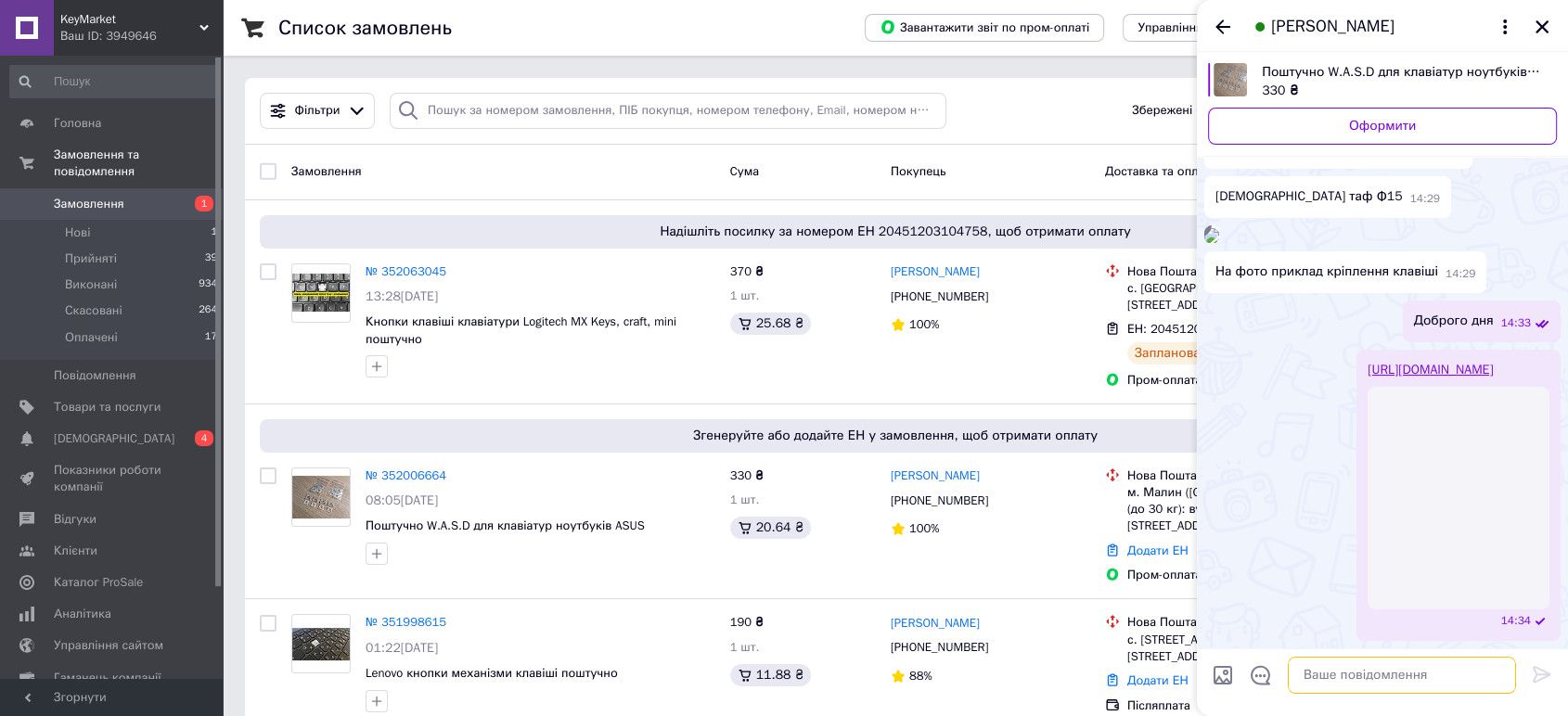 click at bounding box center (1402, 675) 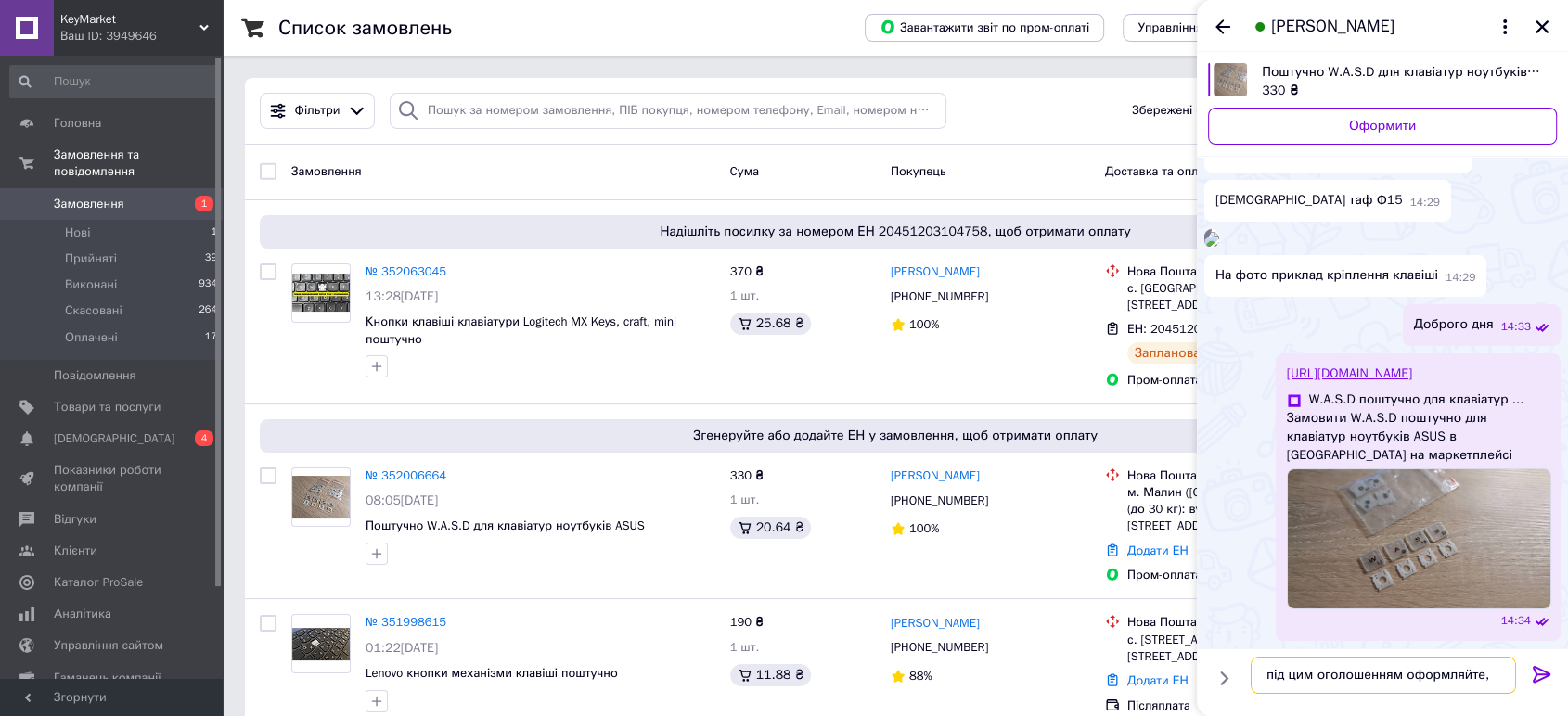 type on "під цим оголошенням оформляйте" 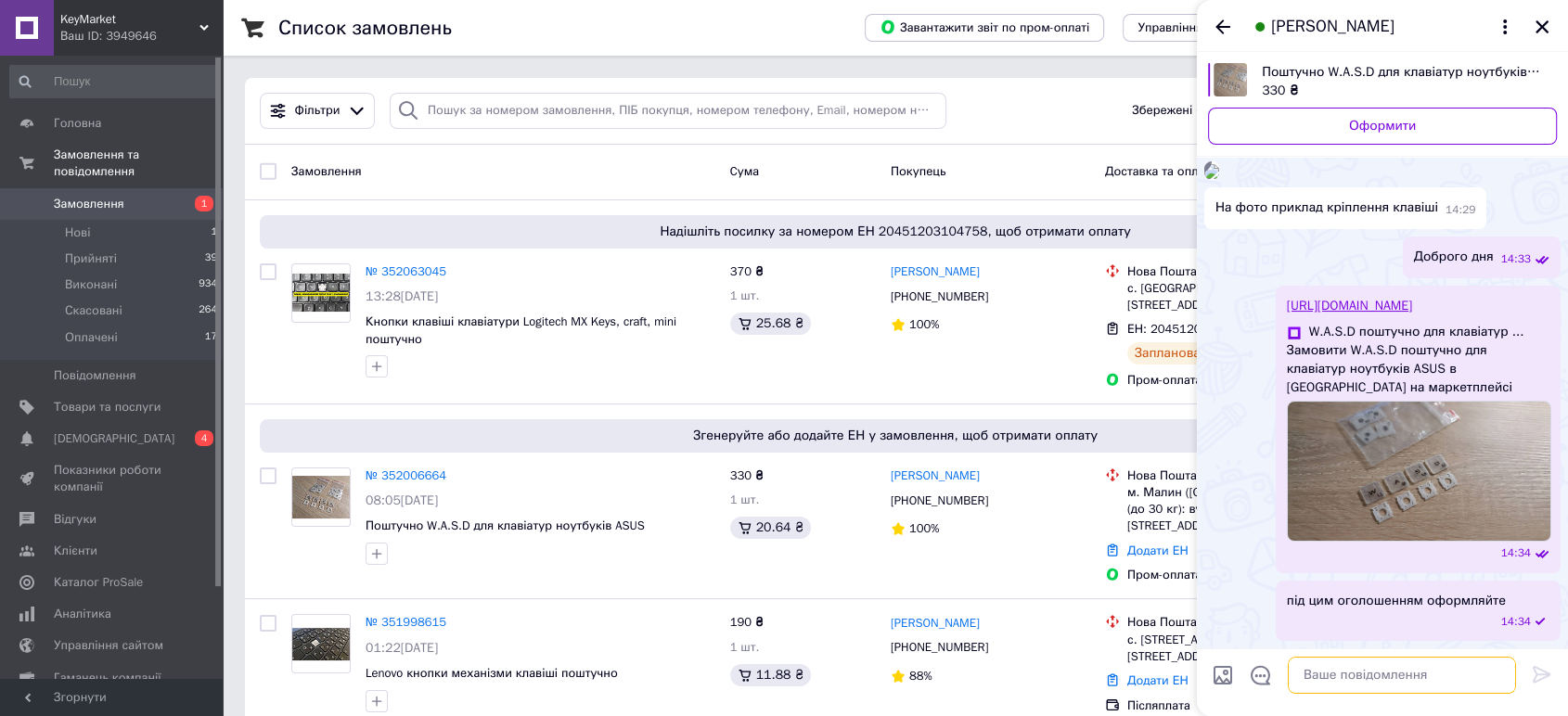 scroll, scrollTop: 396, scrollLeft: 0, axis: vertical 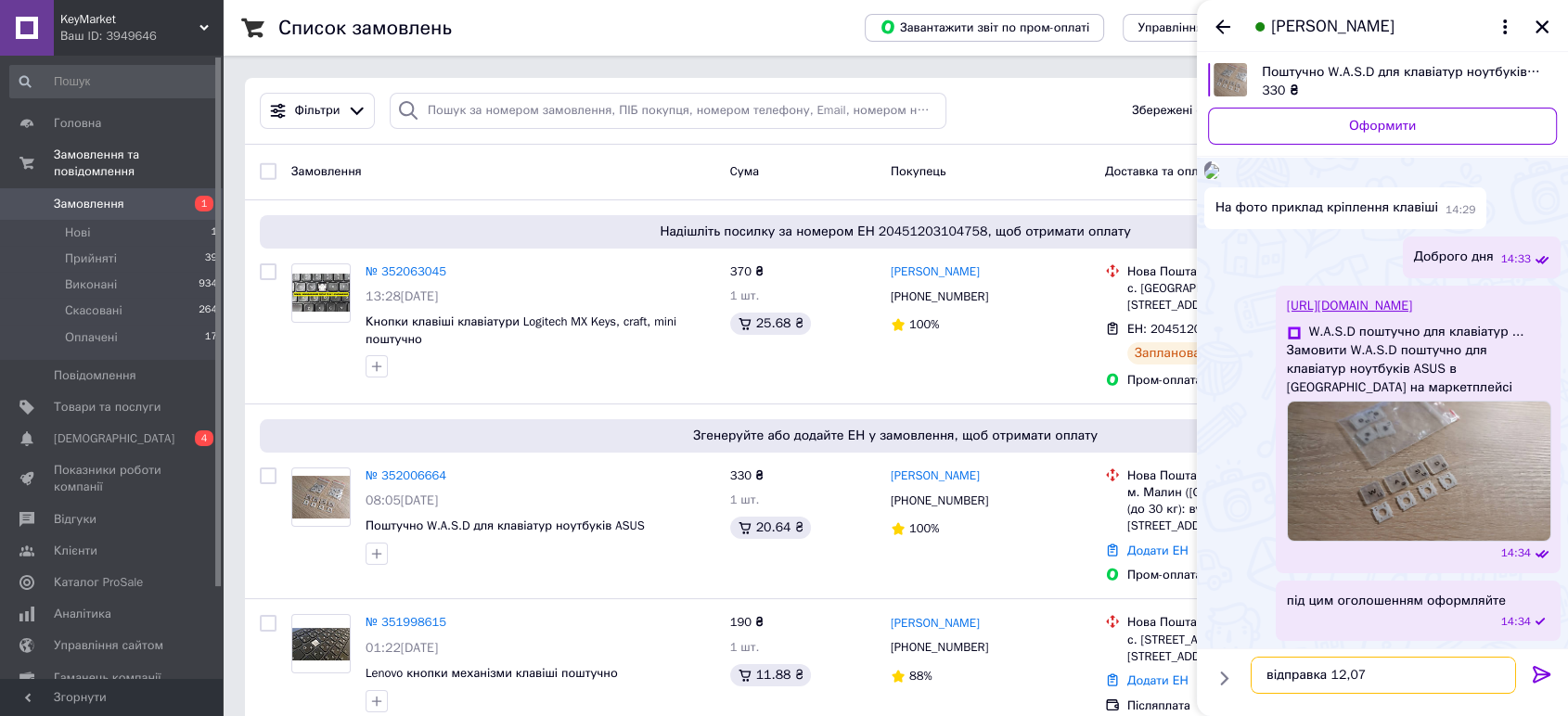 type on "відправка 12,07" 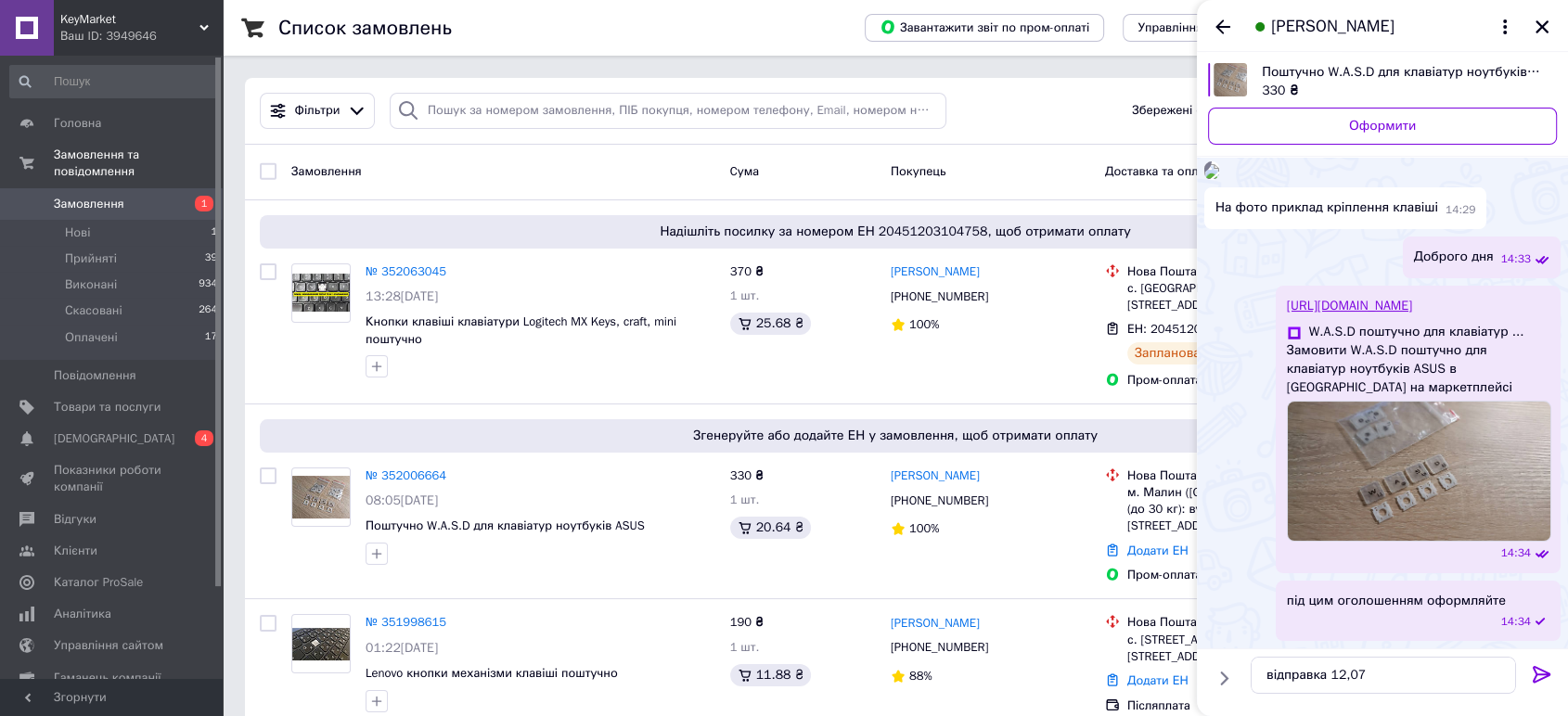click 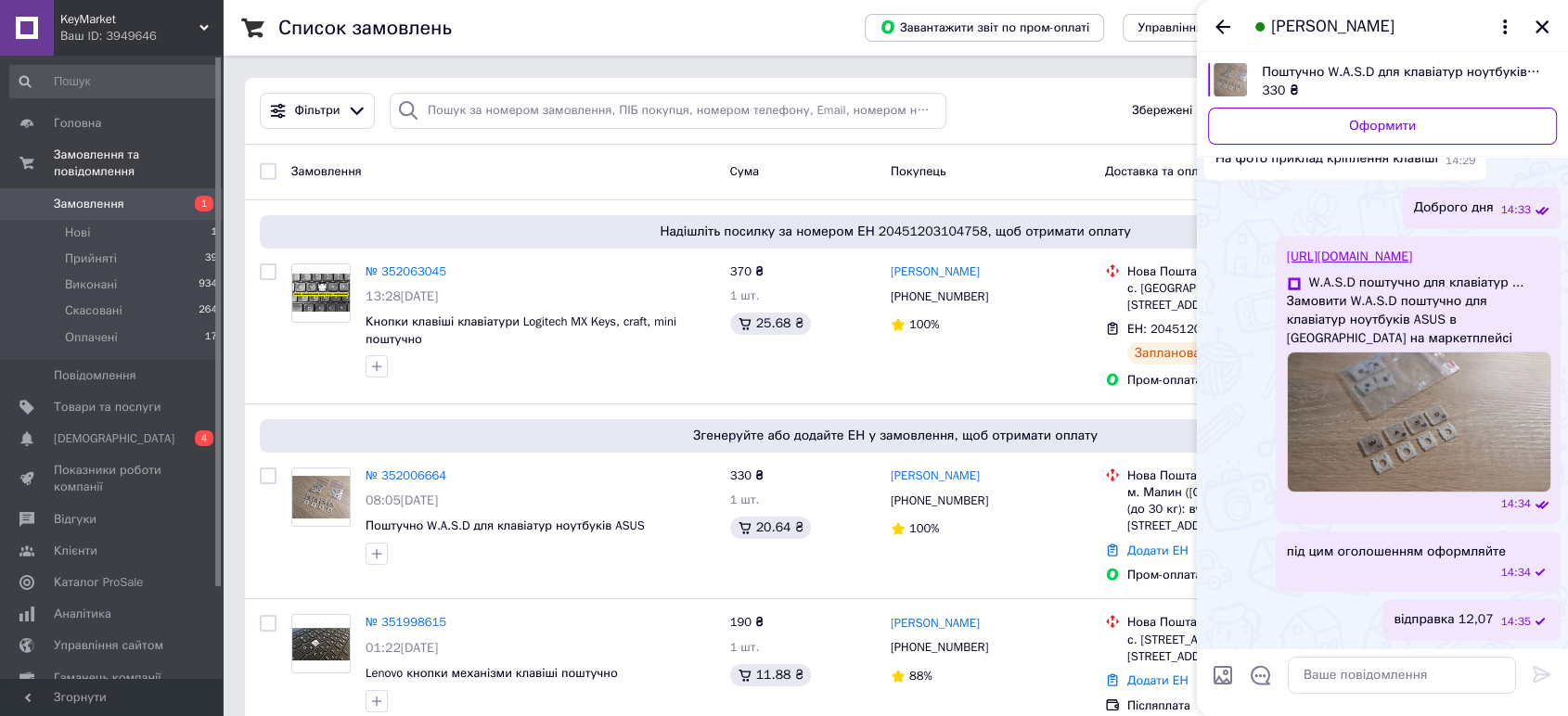 scroll, scrollTop: 445, scrollLeft: 0, axis: vertical 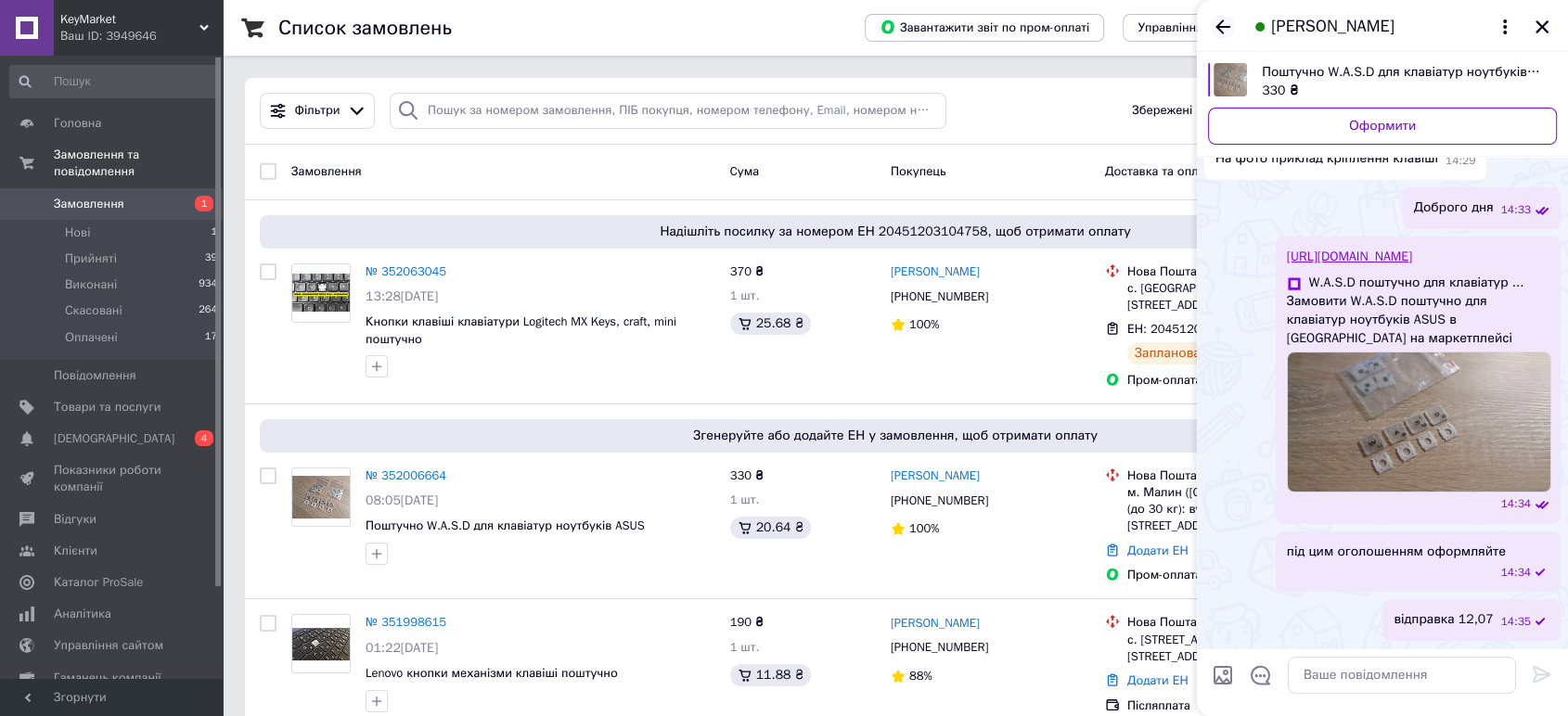click 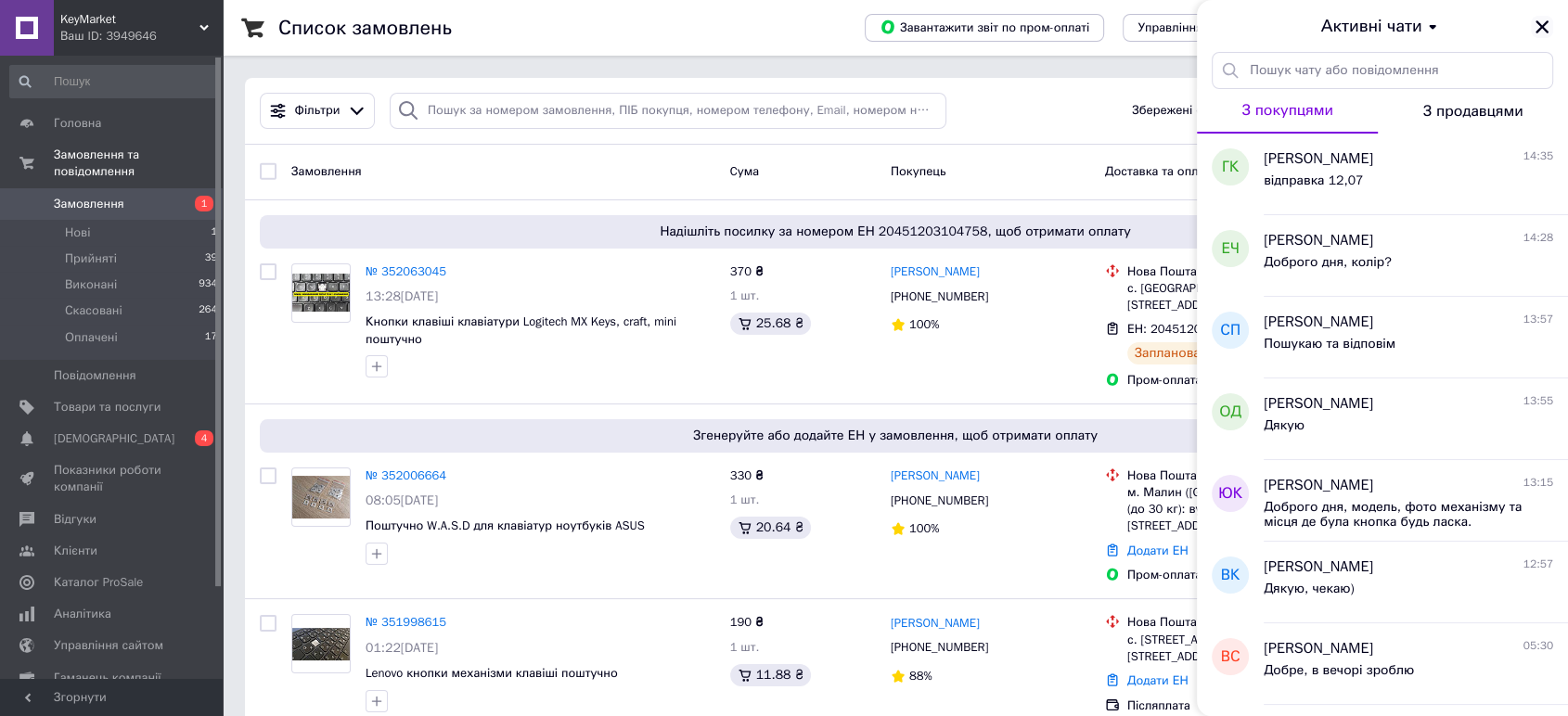 click 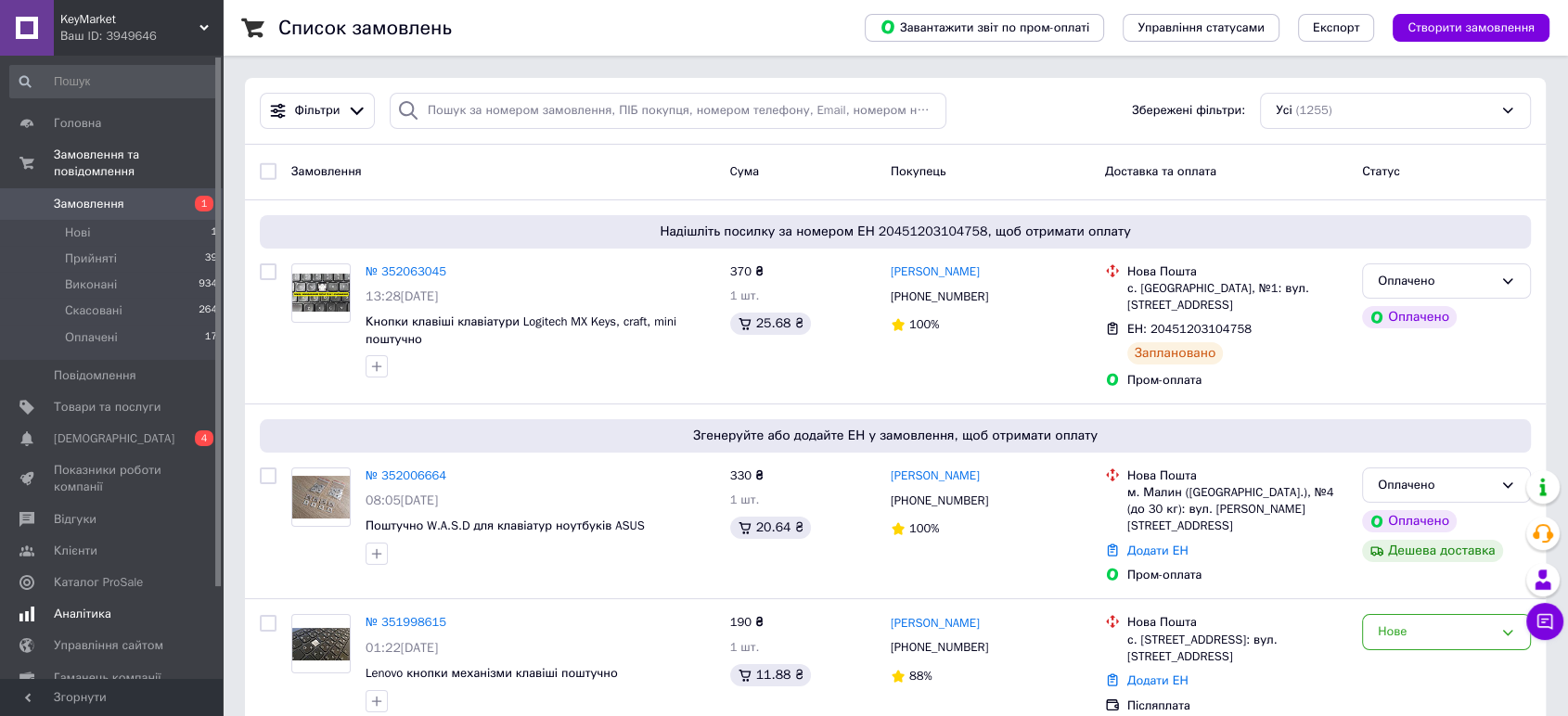 click on "[DEMOGRAPHIC_DATA]" at bounding box center (114, 439) 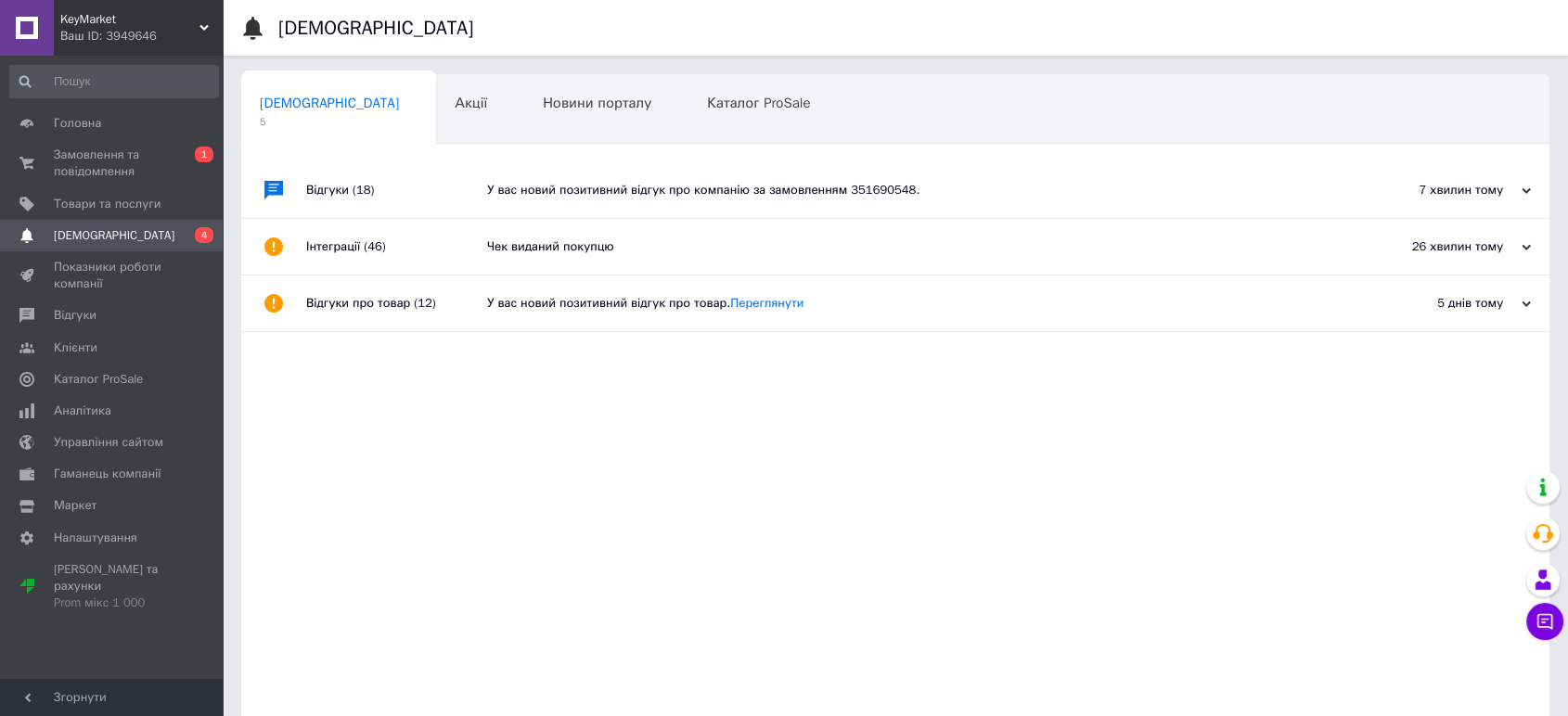 click on "У вас новий позитивний відгук про компанію за замовленням 351690548." at bounding box center [916, 190] 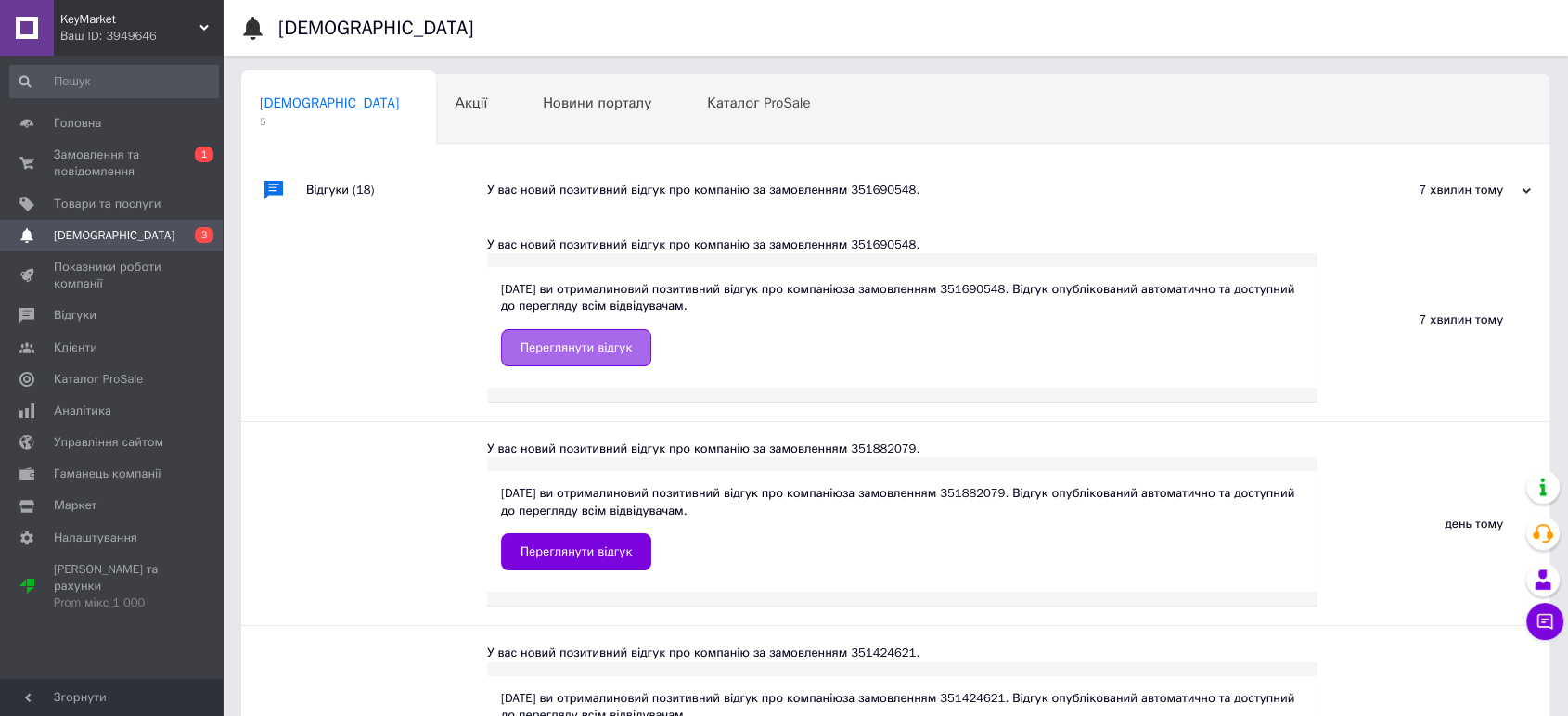 click on "Переглянути відгук" at bounding box center [576, 348] 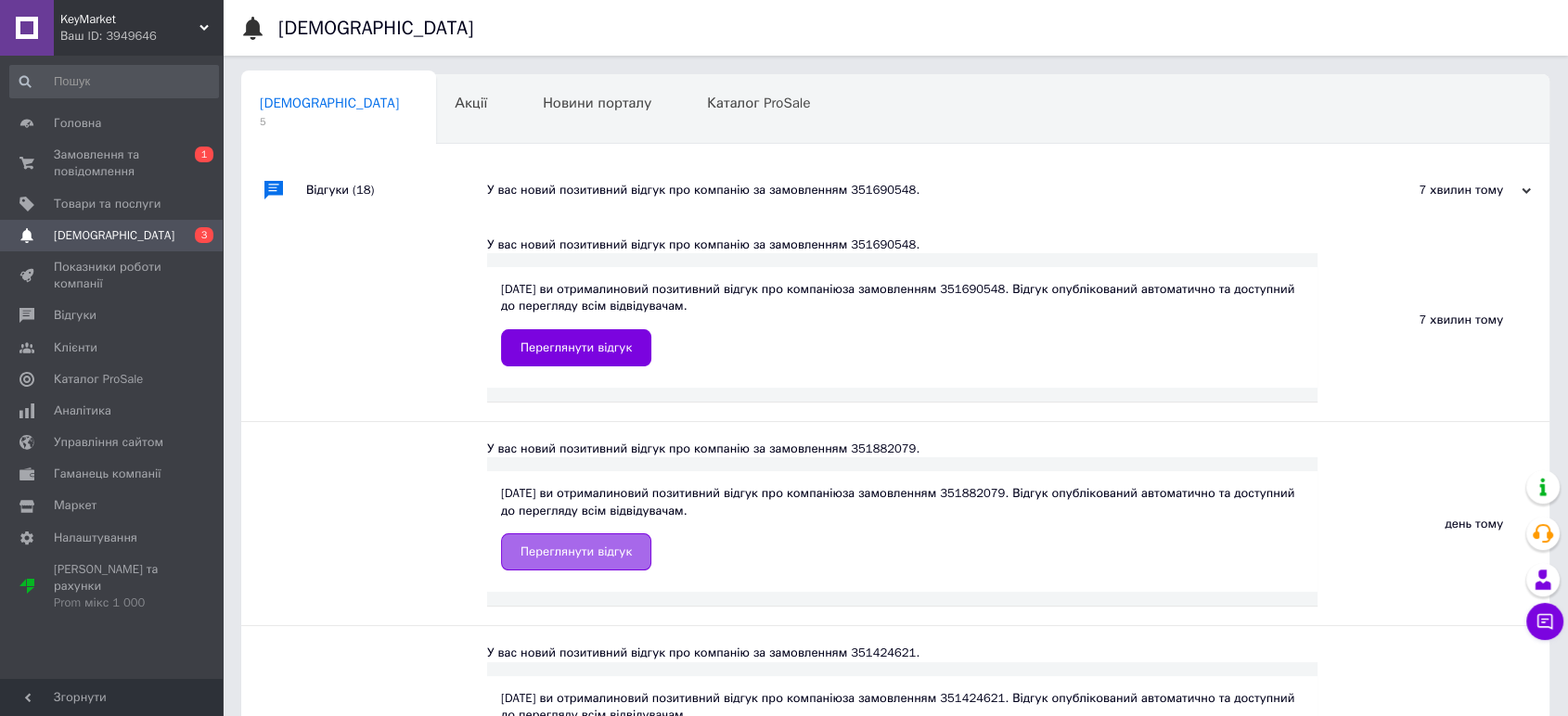 click on "Переглянути відгук" at bounding box center (576, 552) 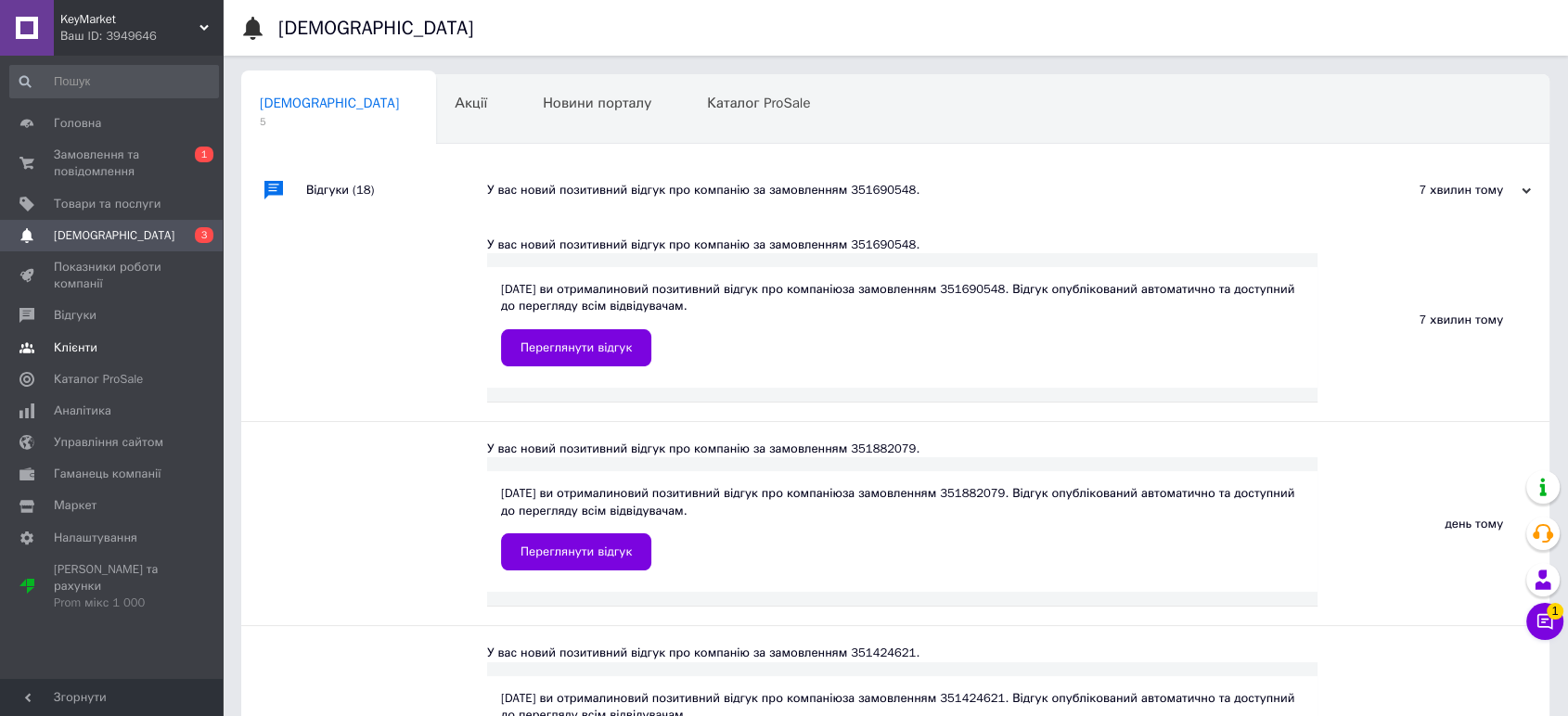 click on "Клієнти" at bounding box center [75, 348] 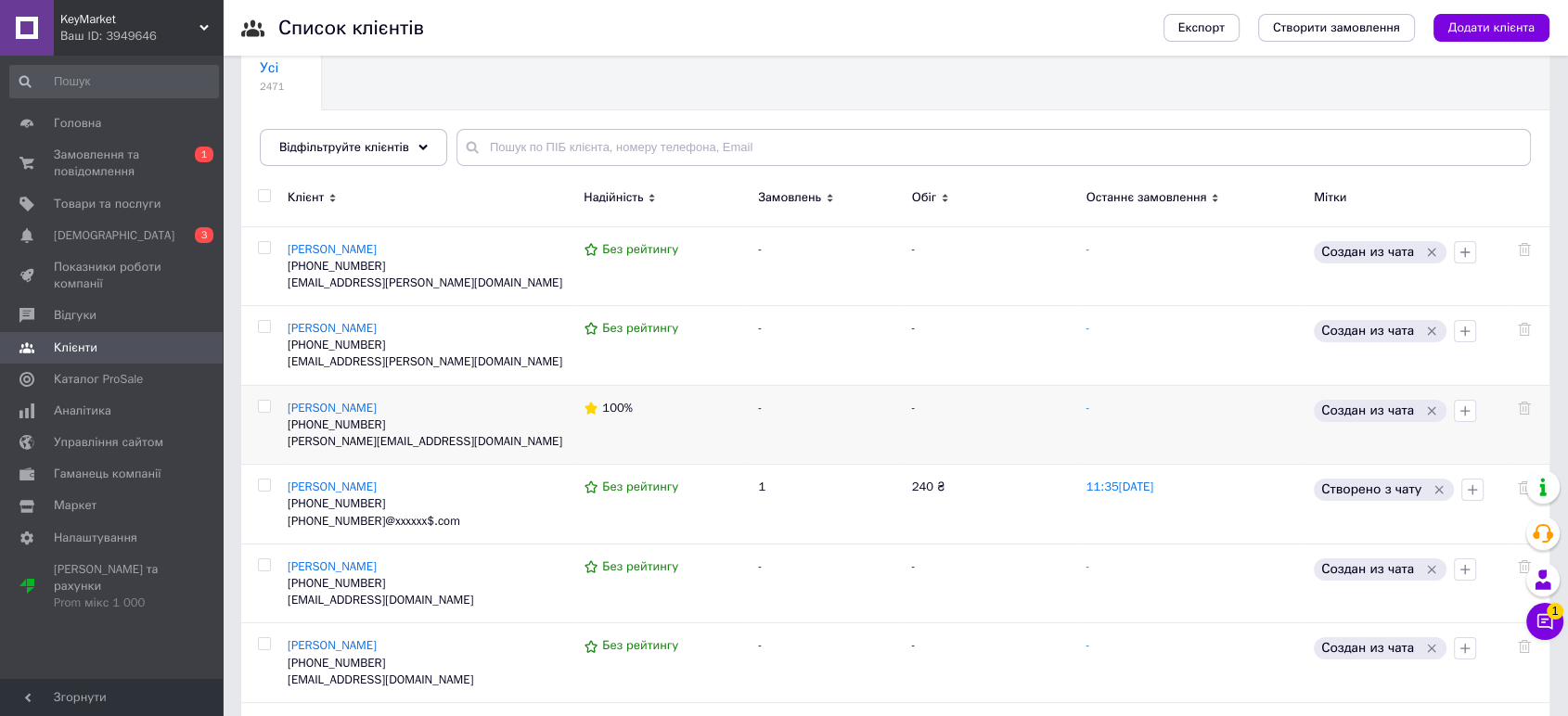 scroll, scrollTop: 0, scrollLeft: 0, axis: both 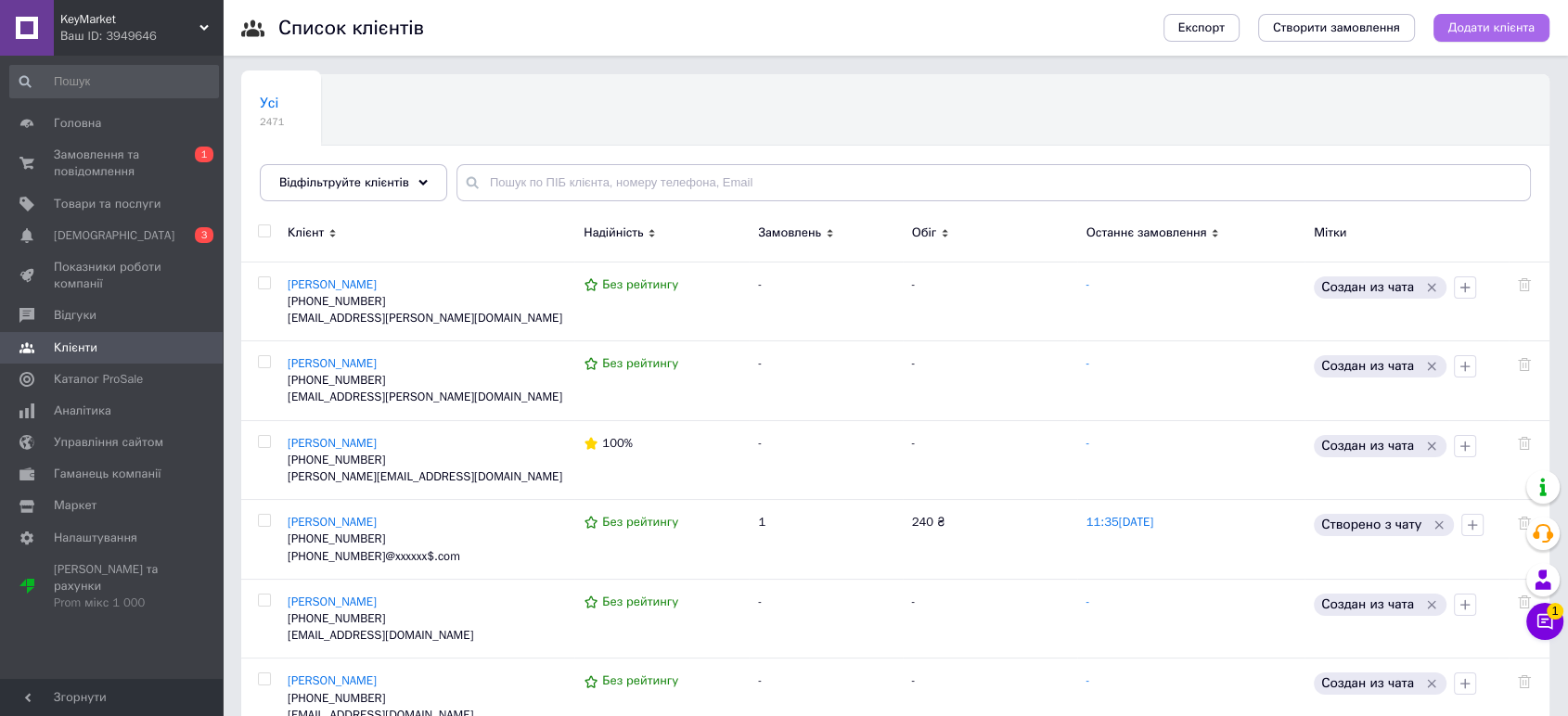 click on "Додати клієнта" at bounding box center [1491, 28] 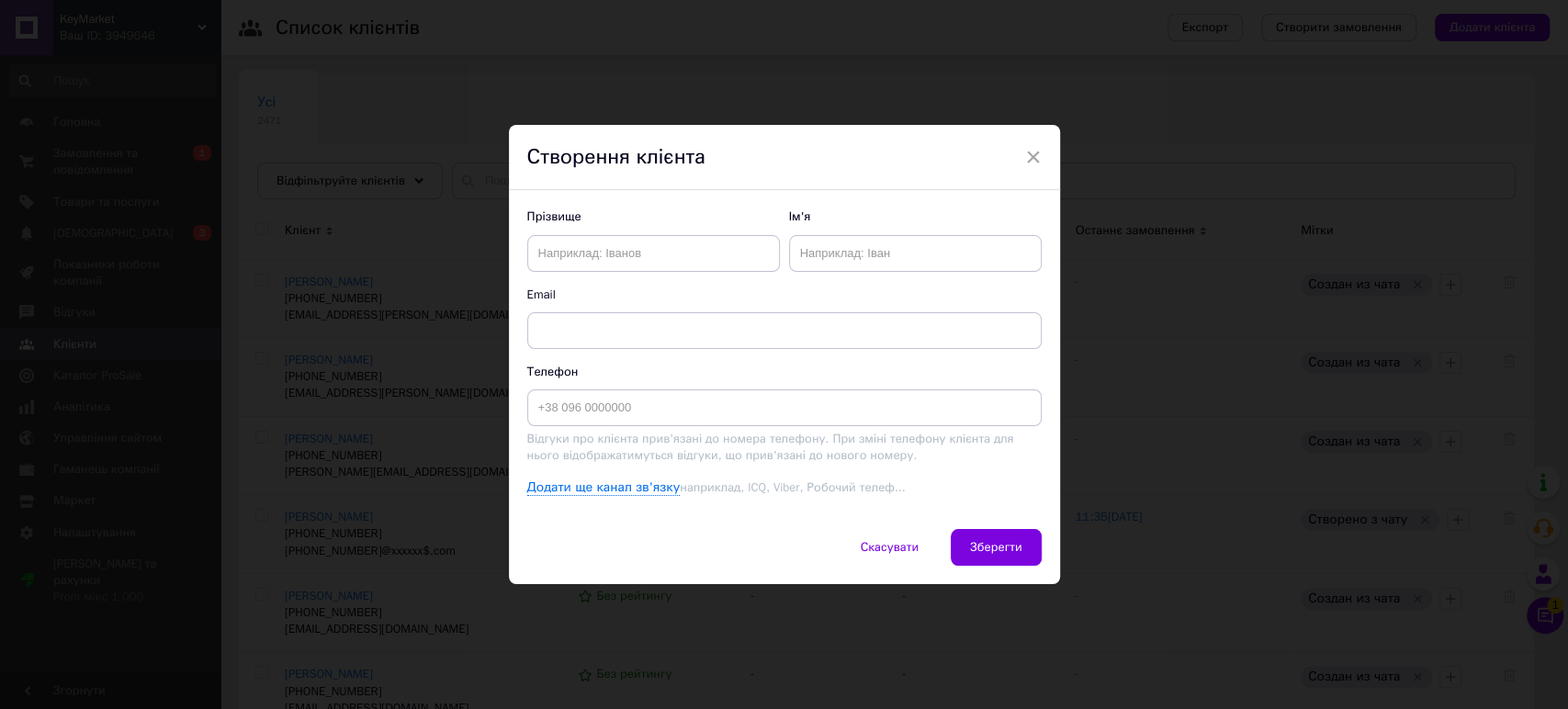 type 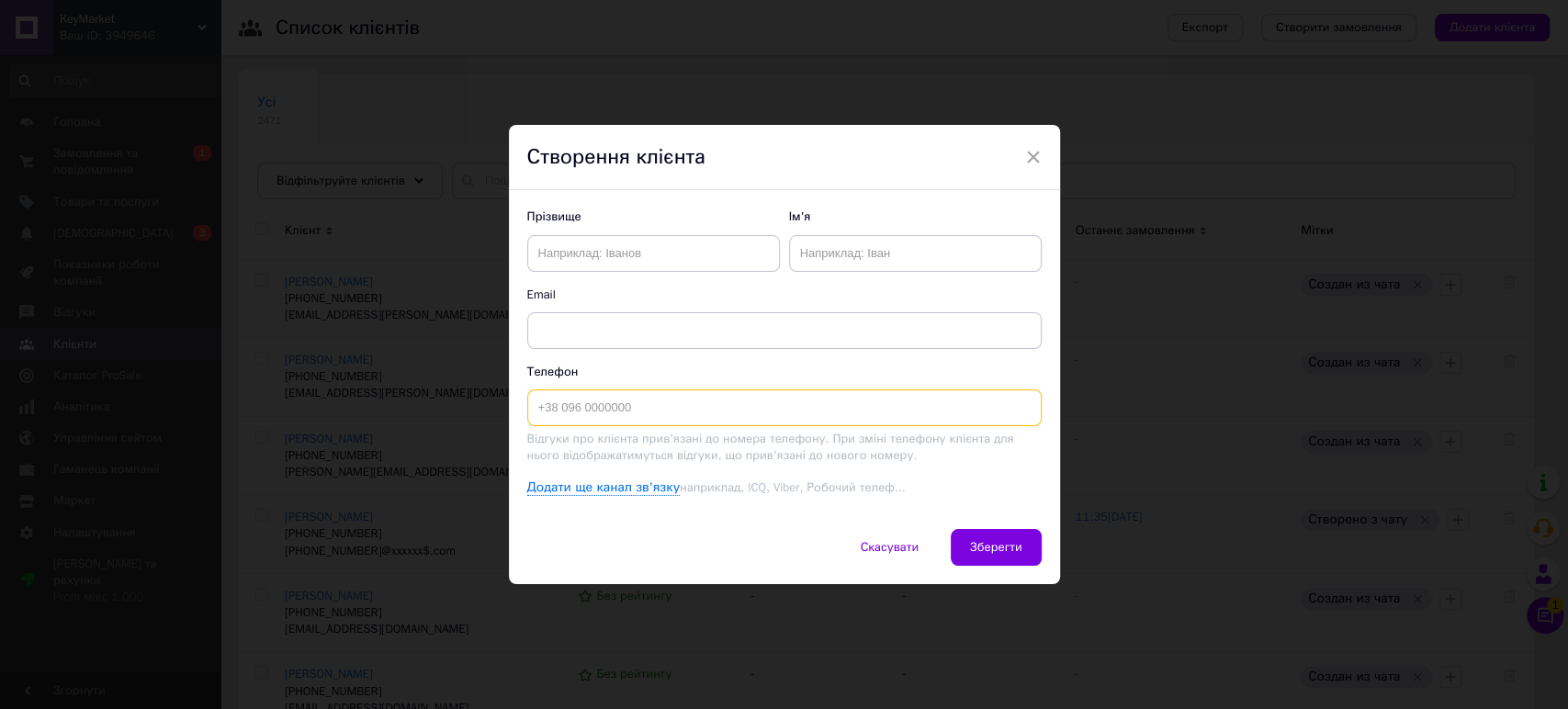click at bounding box center (784, 408) 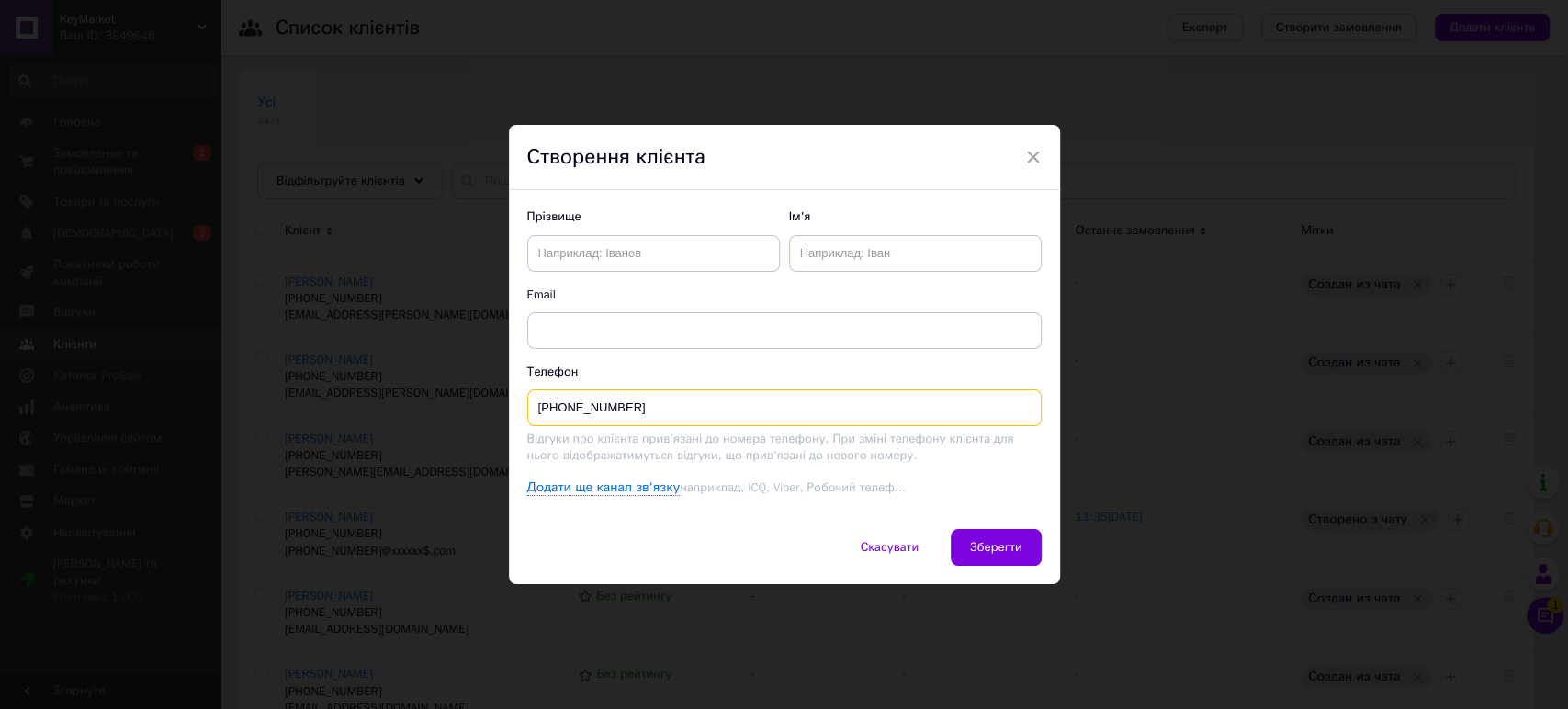 type on "+380677558716" 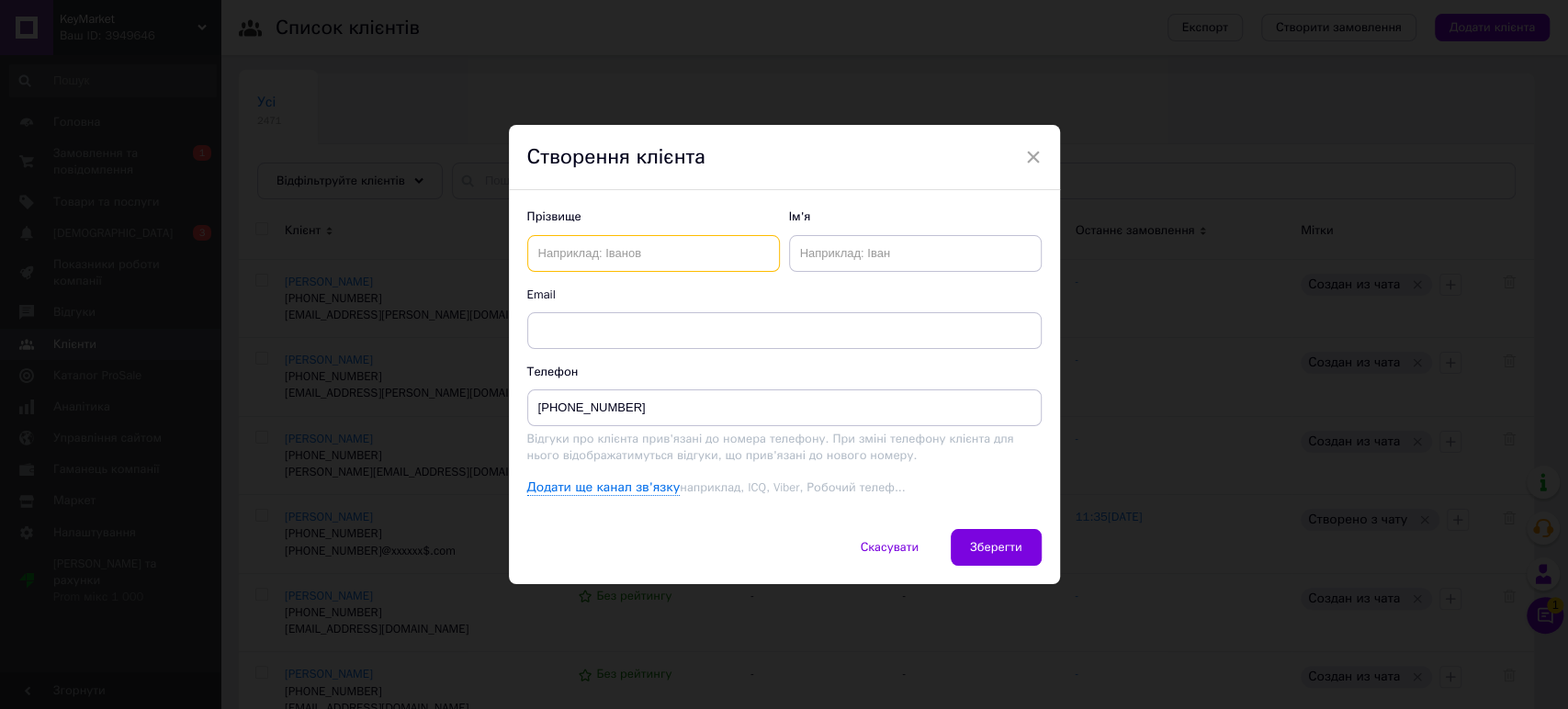 click at bounding box center [653, 253] 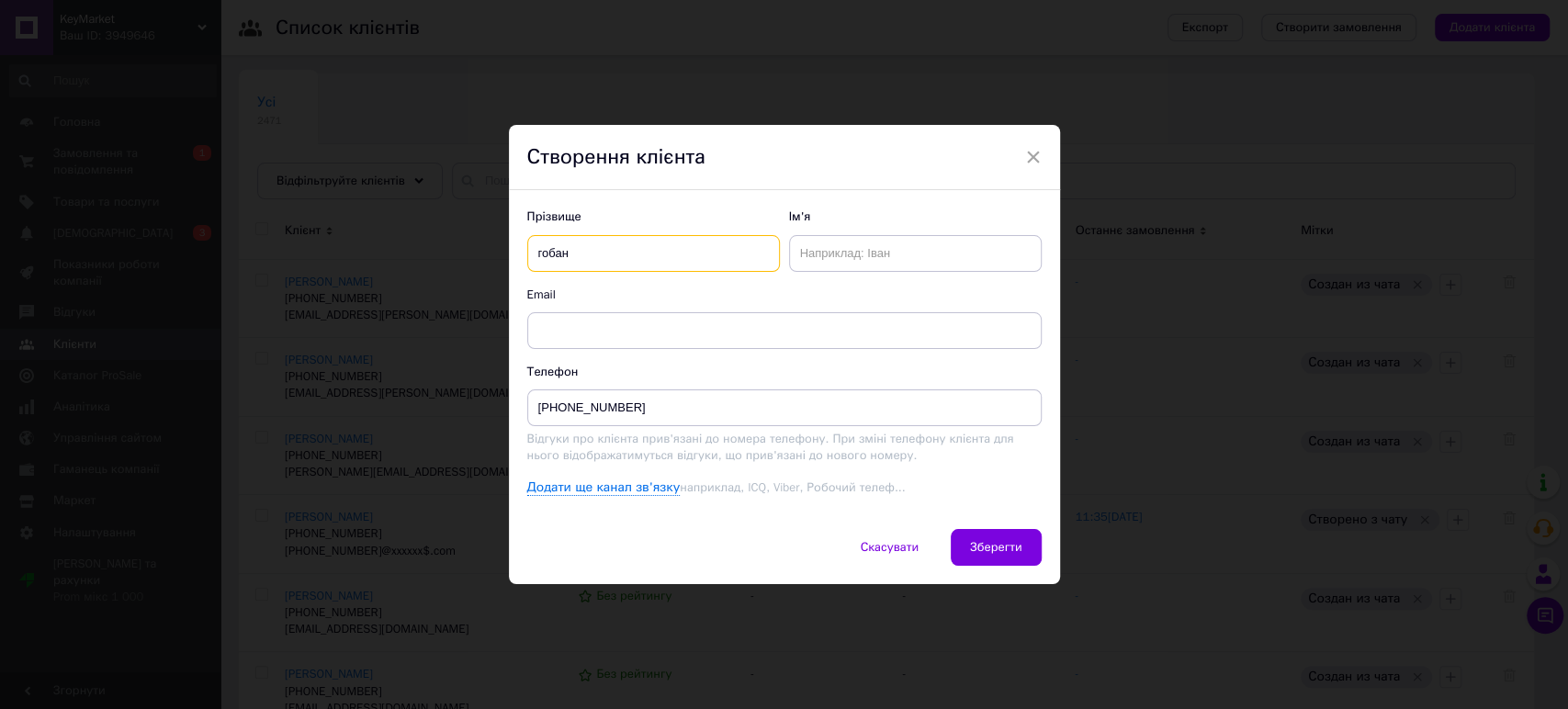 type on "гобан" 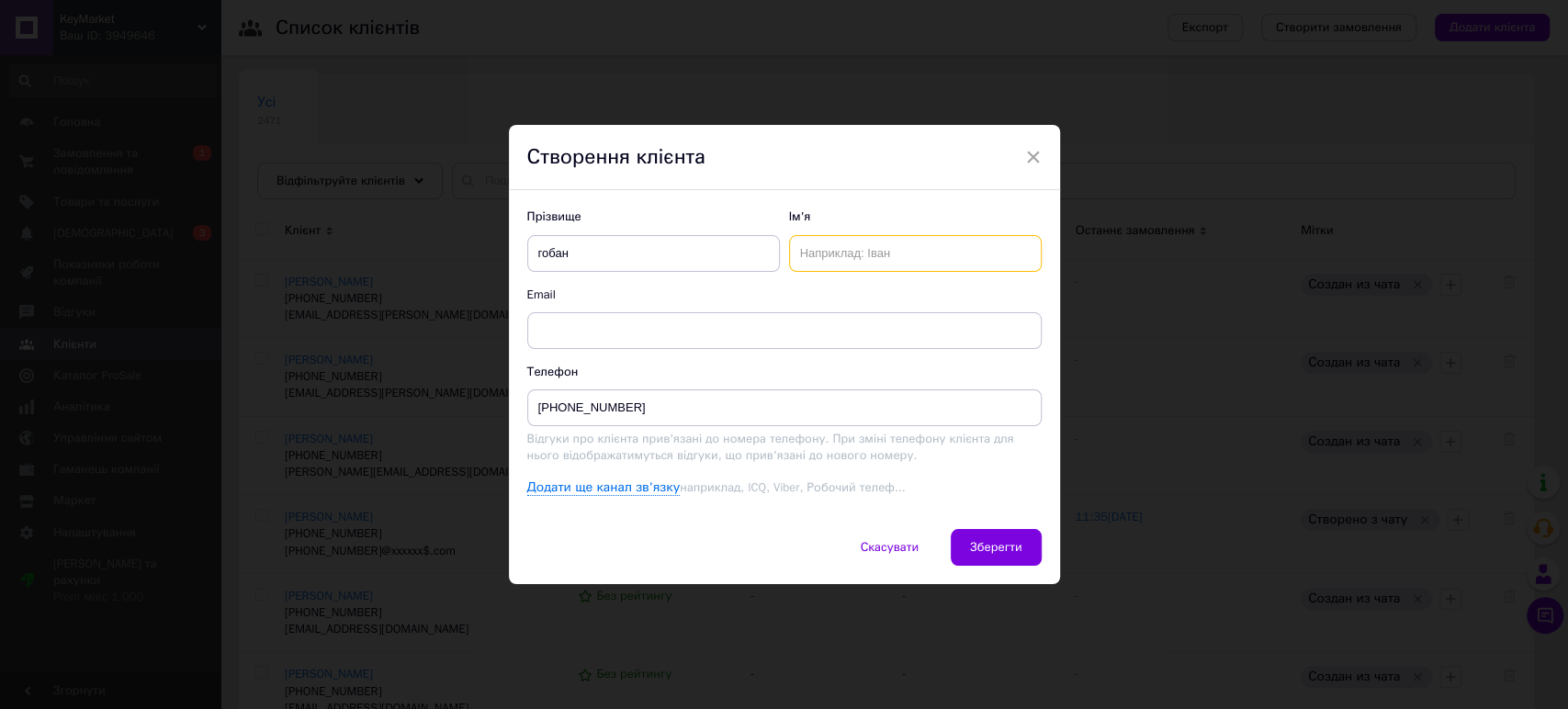 click at bounding box center (915, 253) 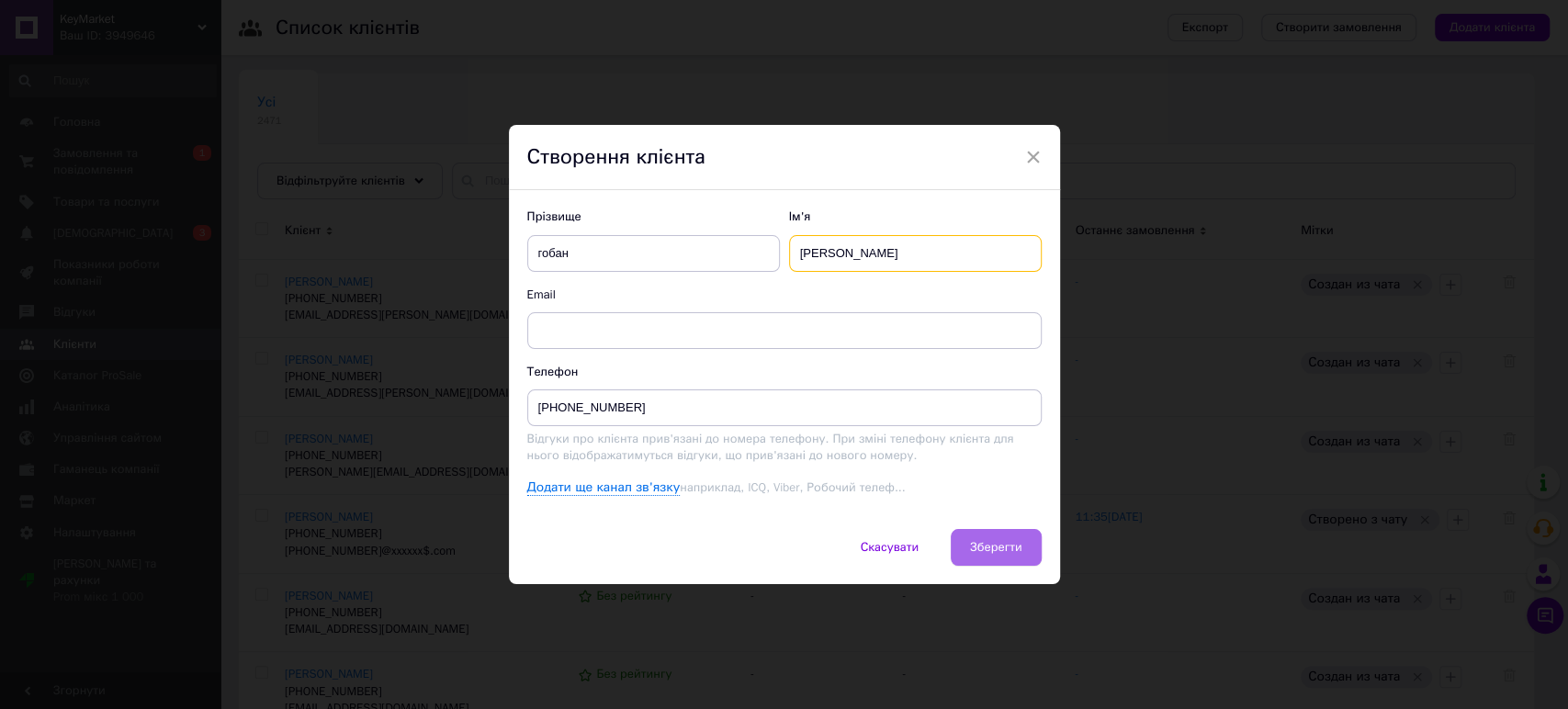 type on "юрій" 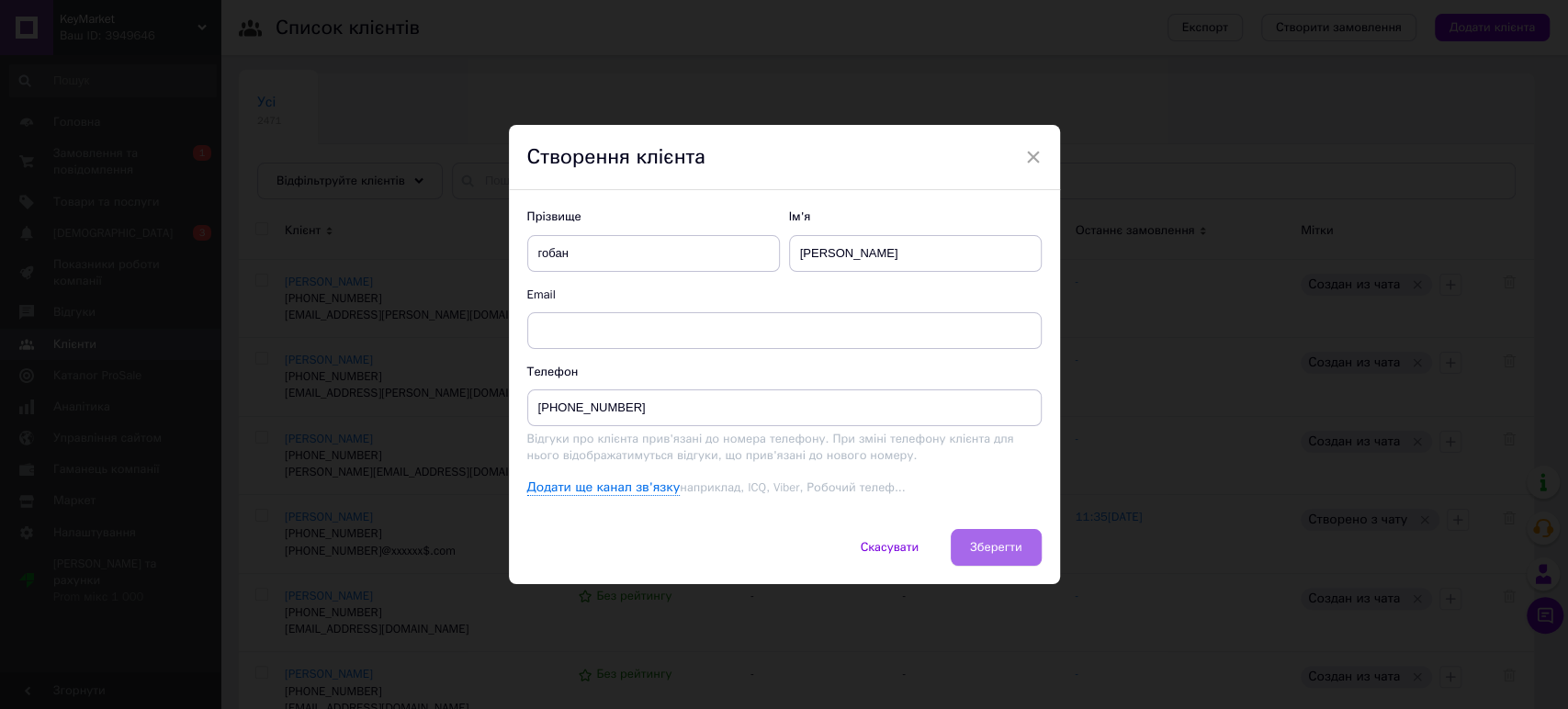 click on "Зберегти" at bounding box center [996, 547] 